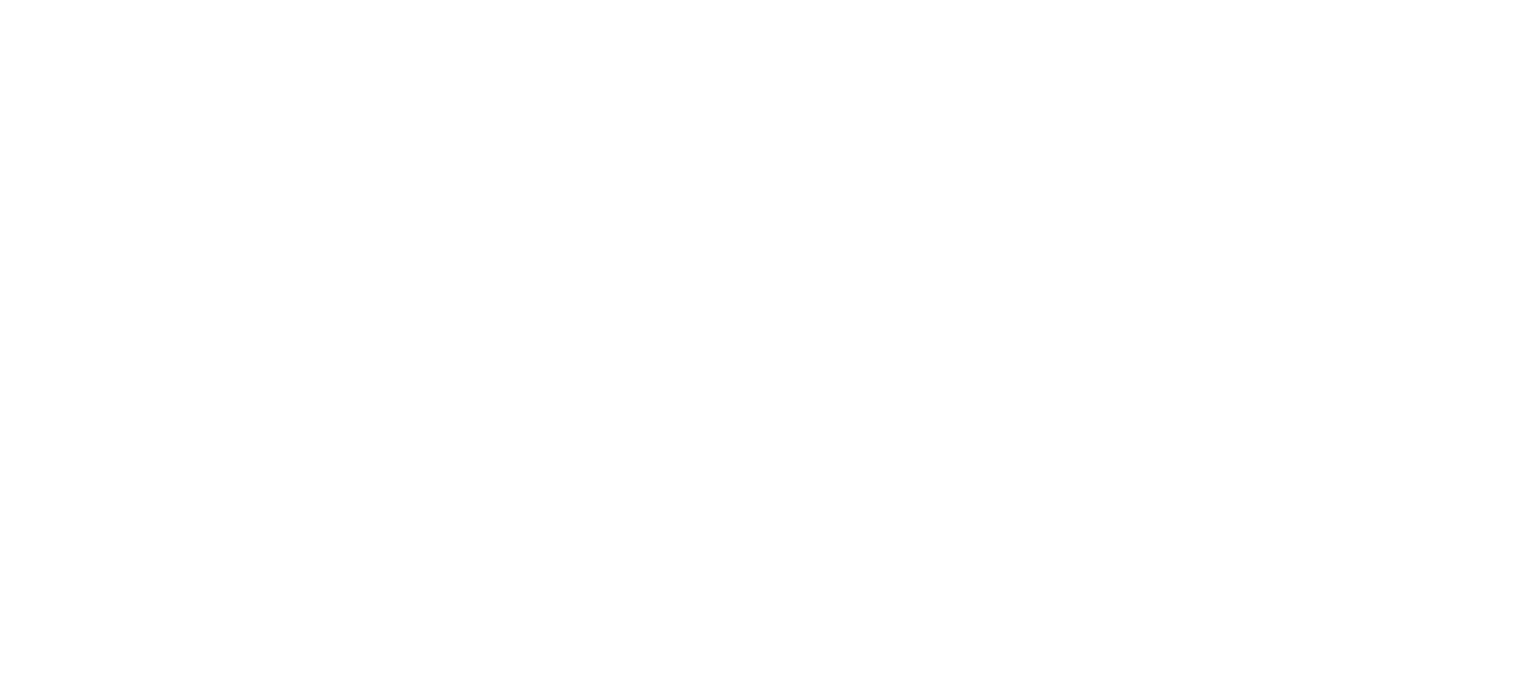 scroll, scrollTop: 0, scrollLeft: 0, axis: both 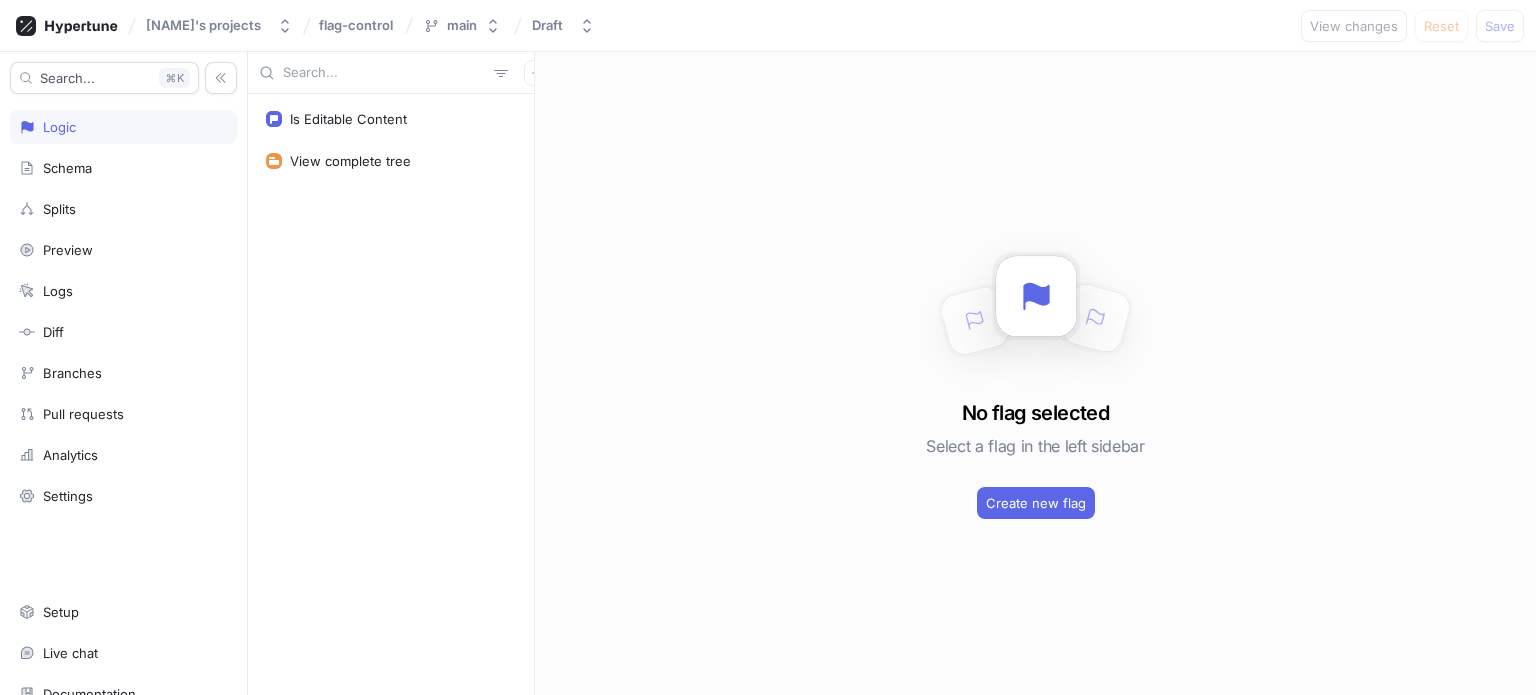 click on "Is Editable Content View complete tree" at bounding box center [391, 394] 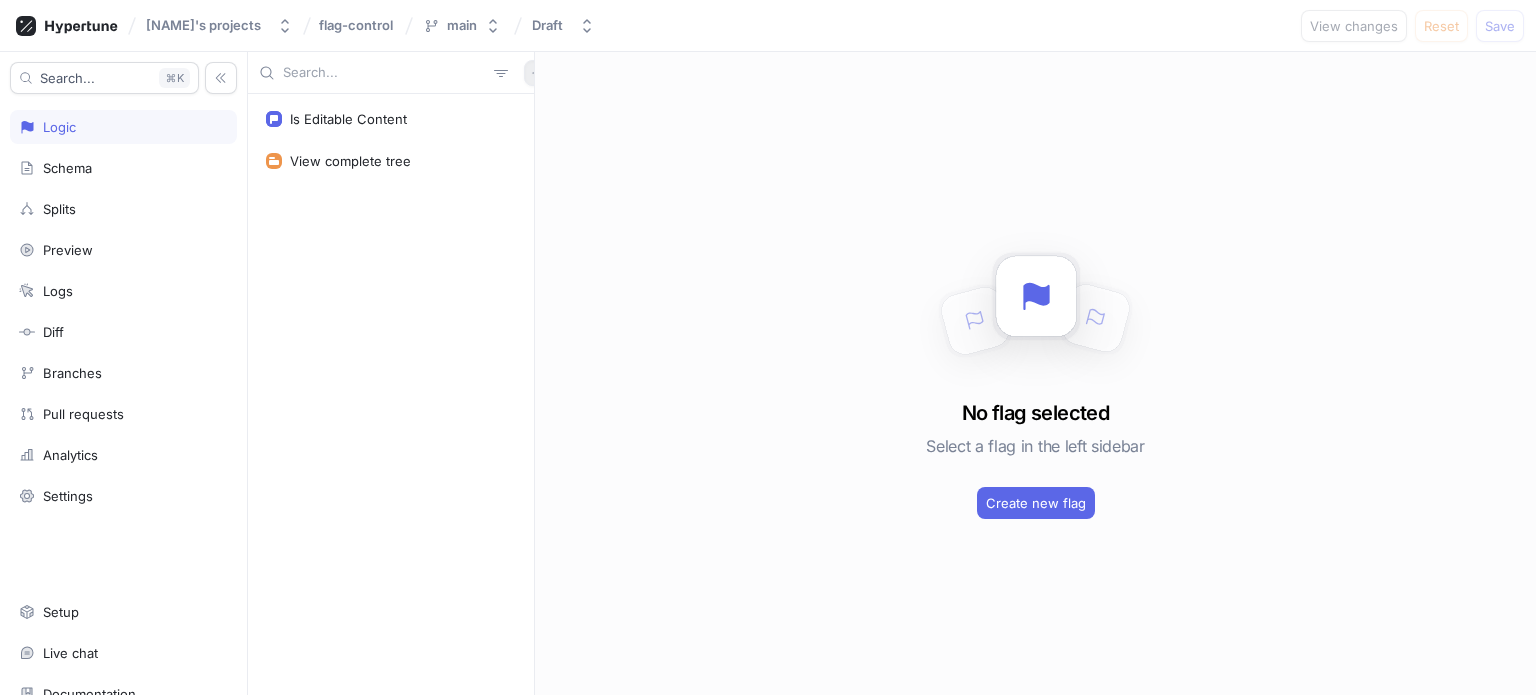 click 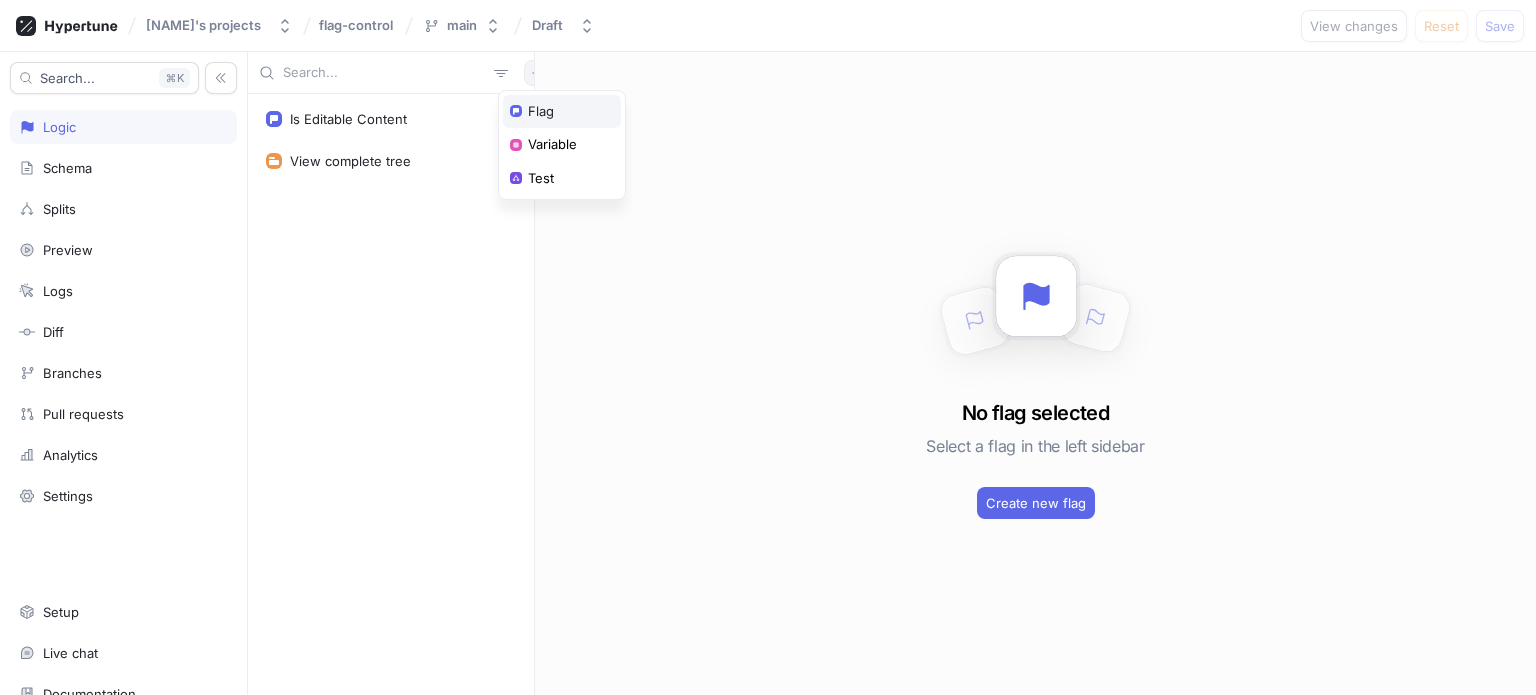 click on "Flag" at bounding box center [541, 112] 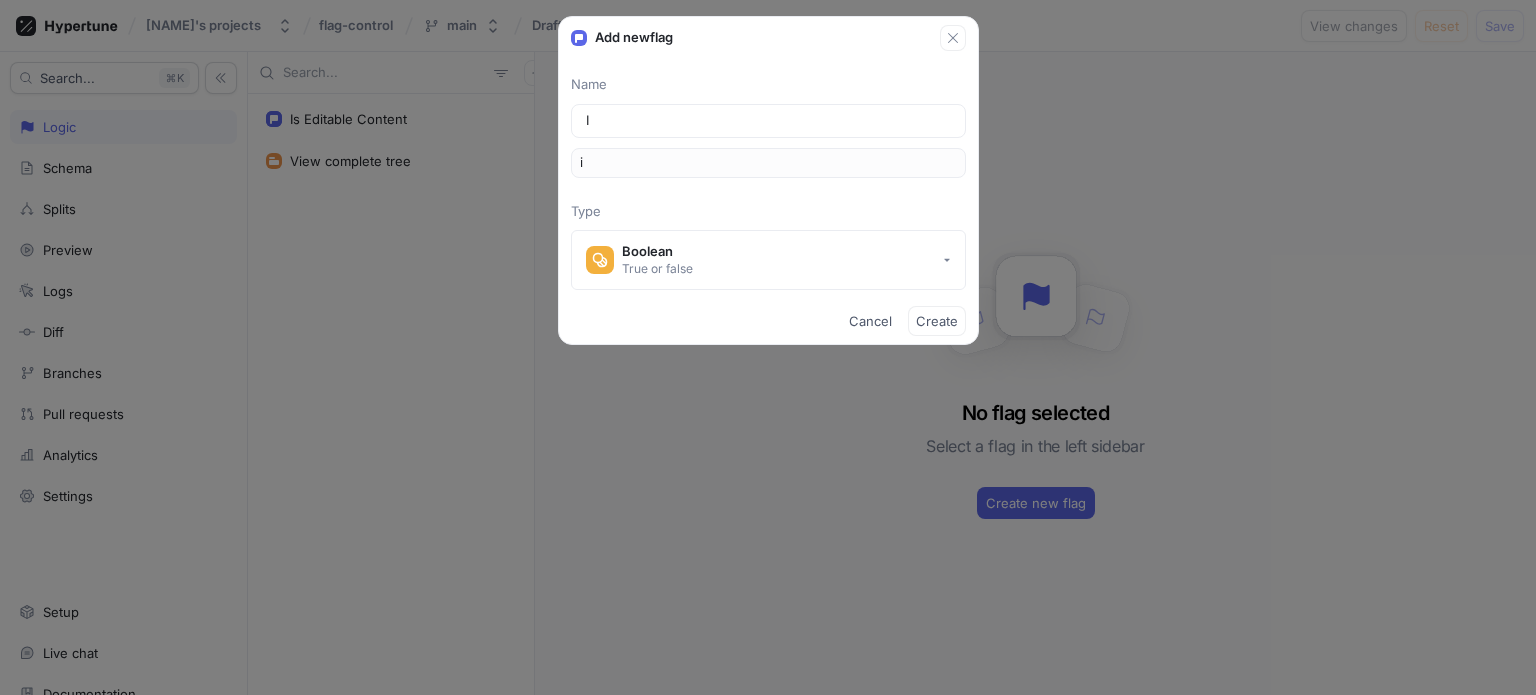 type on "Is" 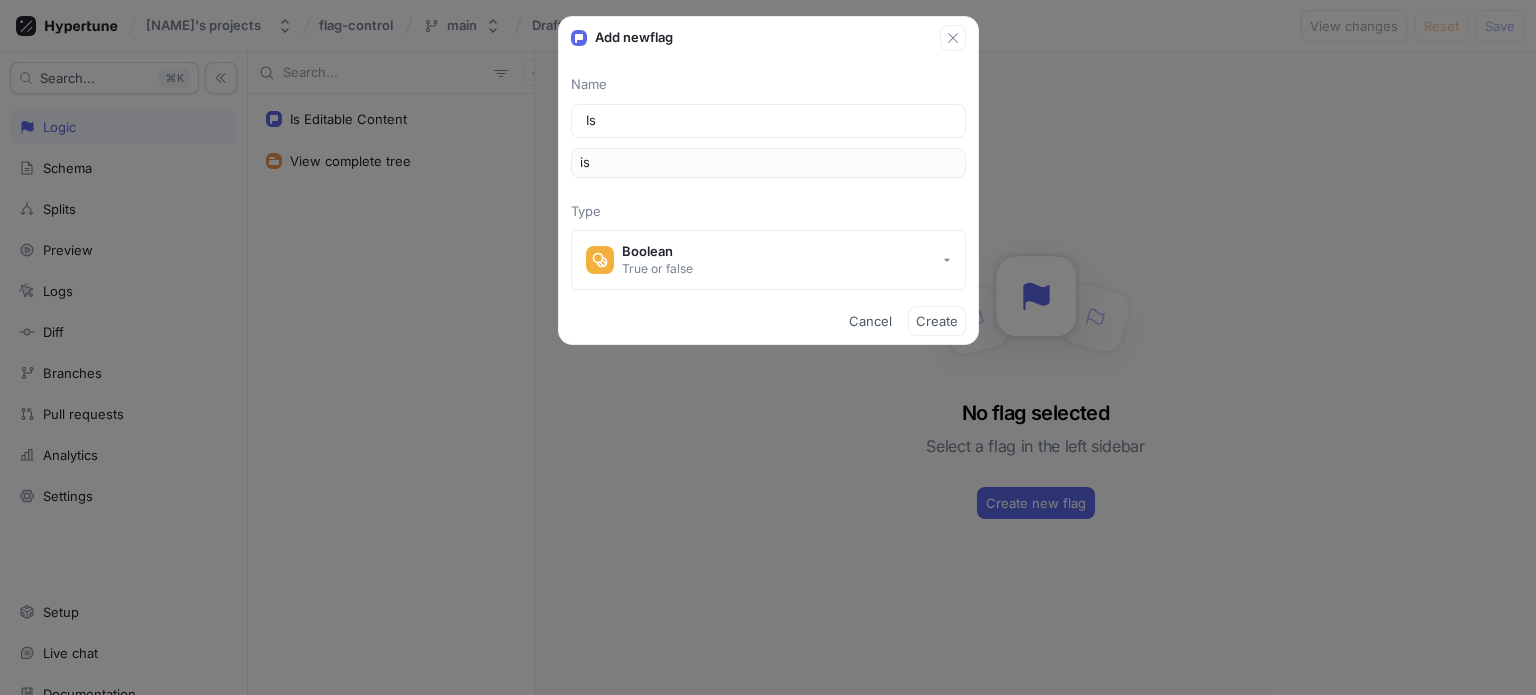 type on "Is U" 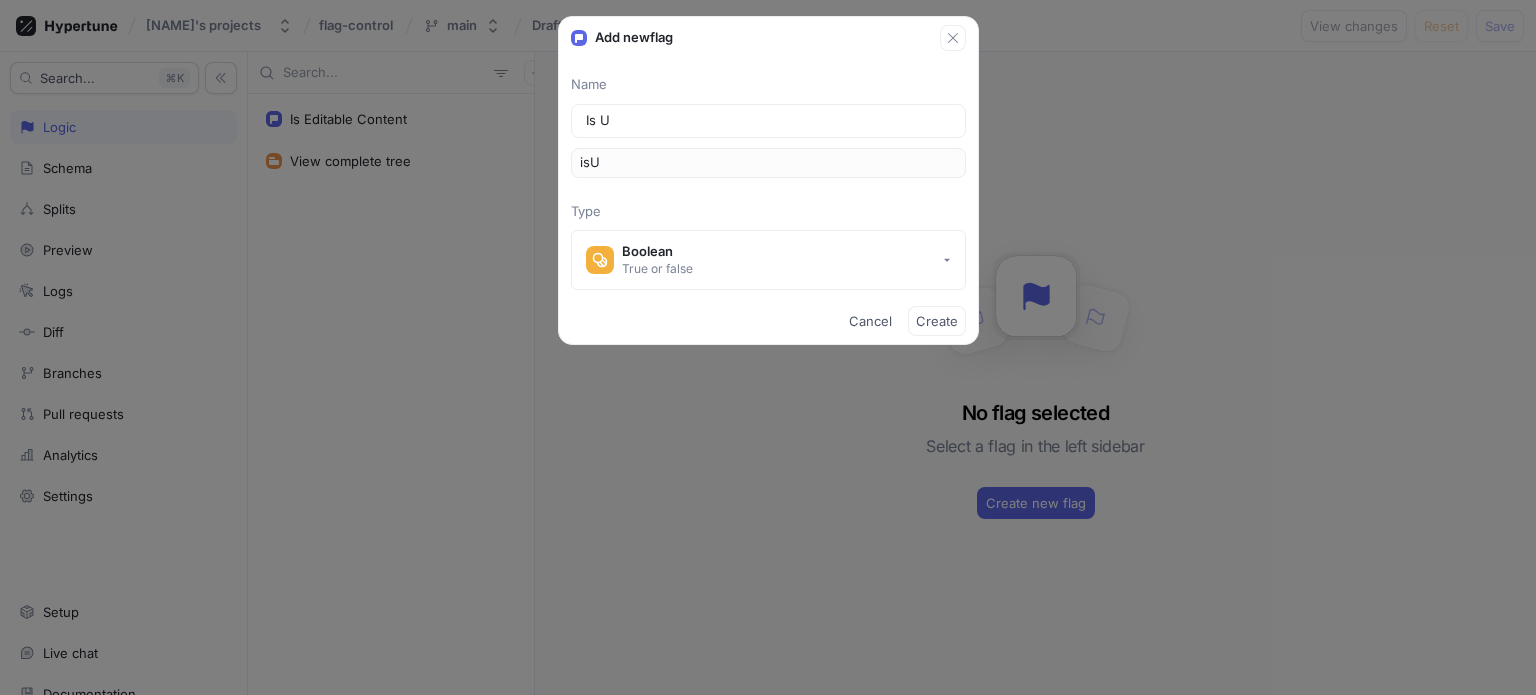 type on "Is Ud" 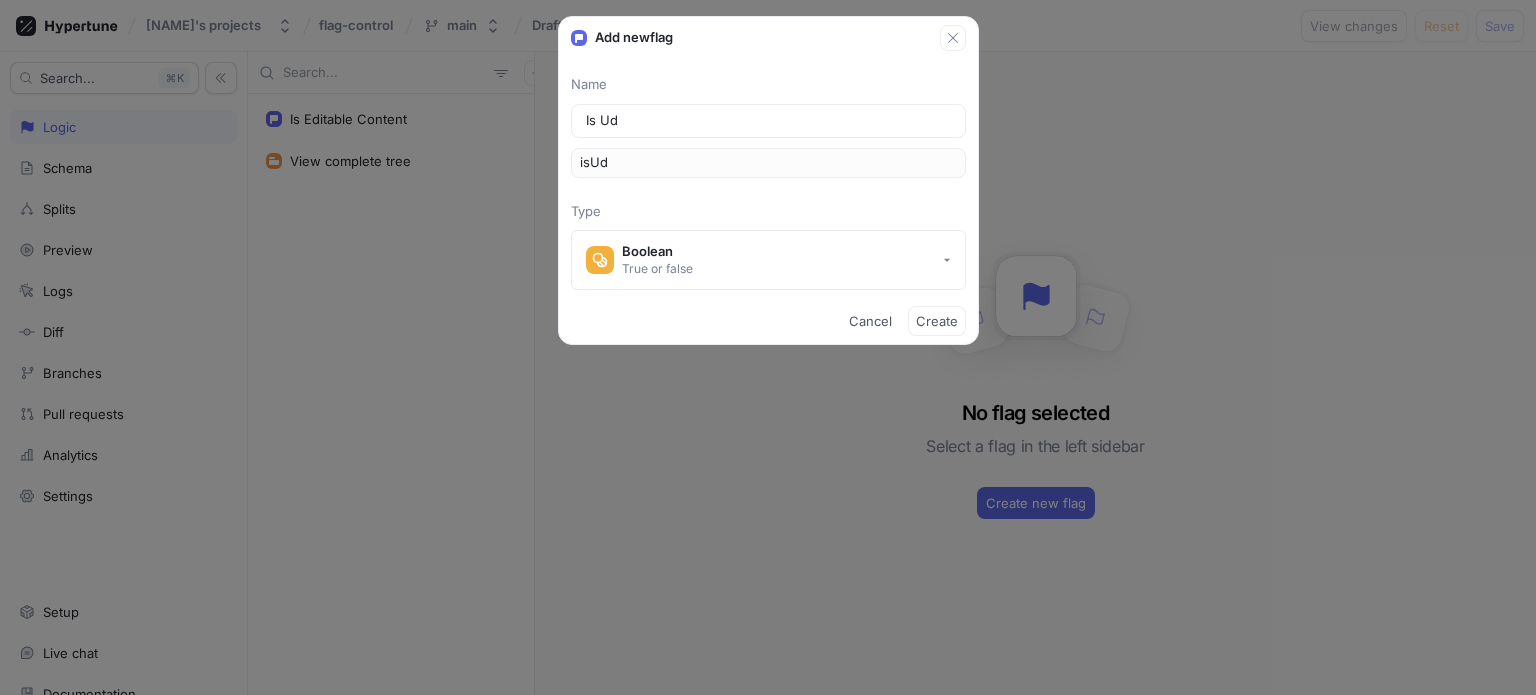 type on "Is Uda" 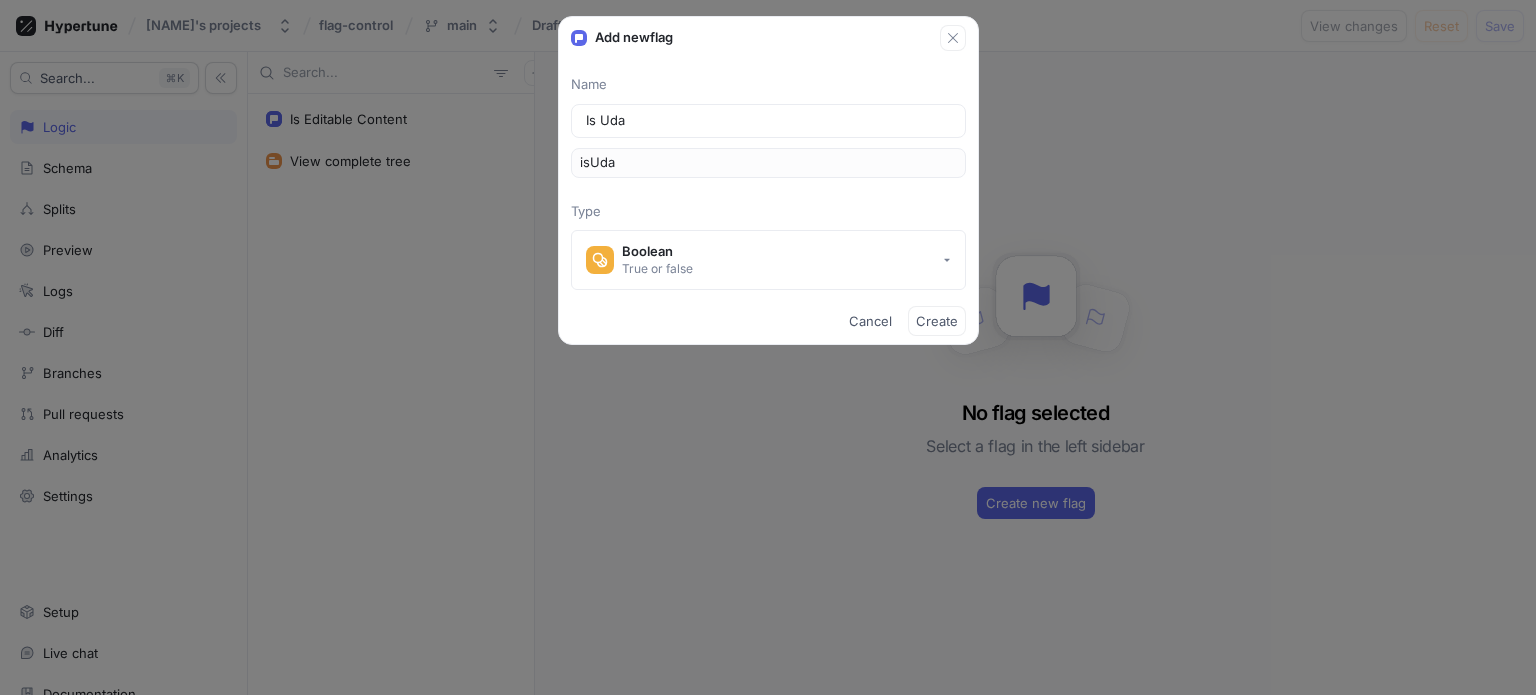 type on "Is Ud" 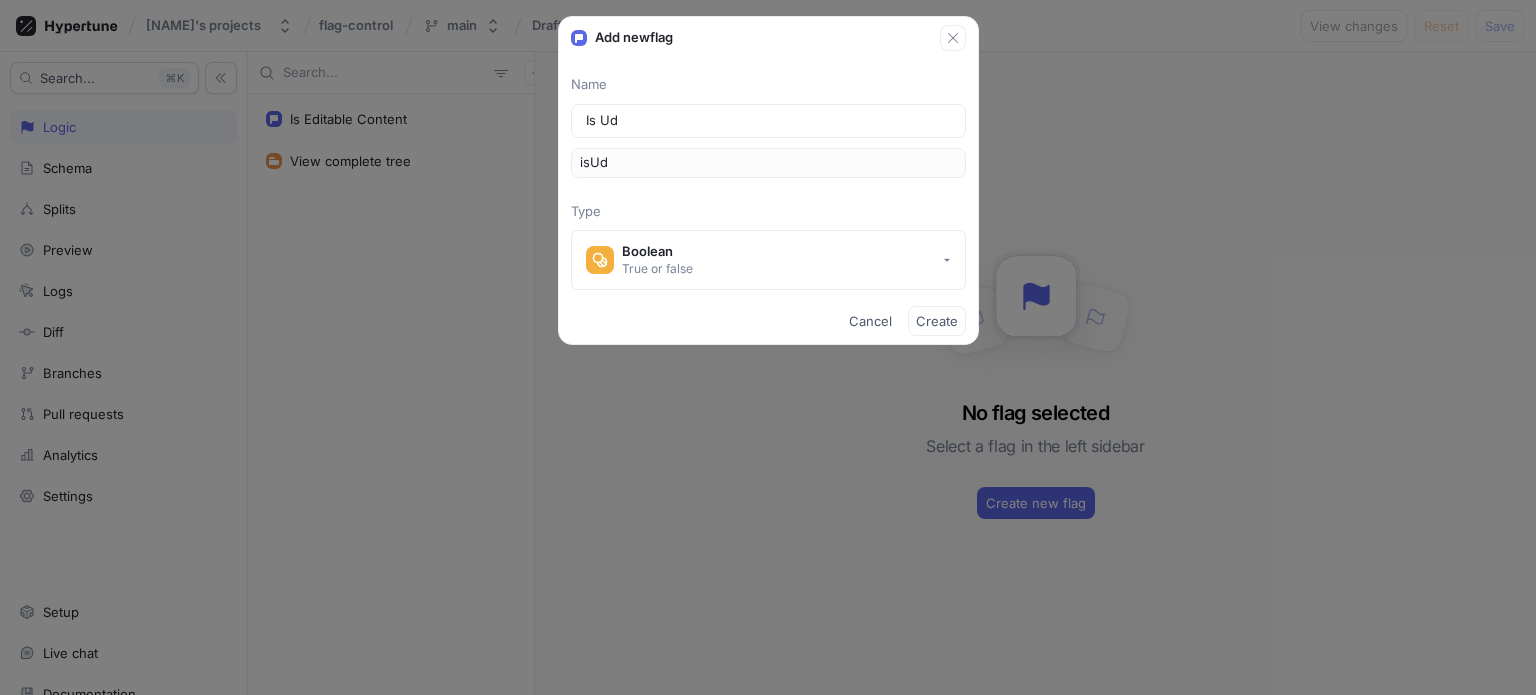 type on "Is U" 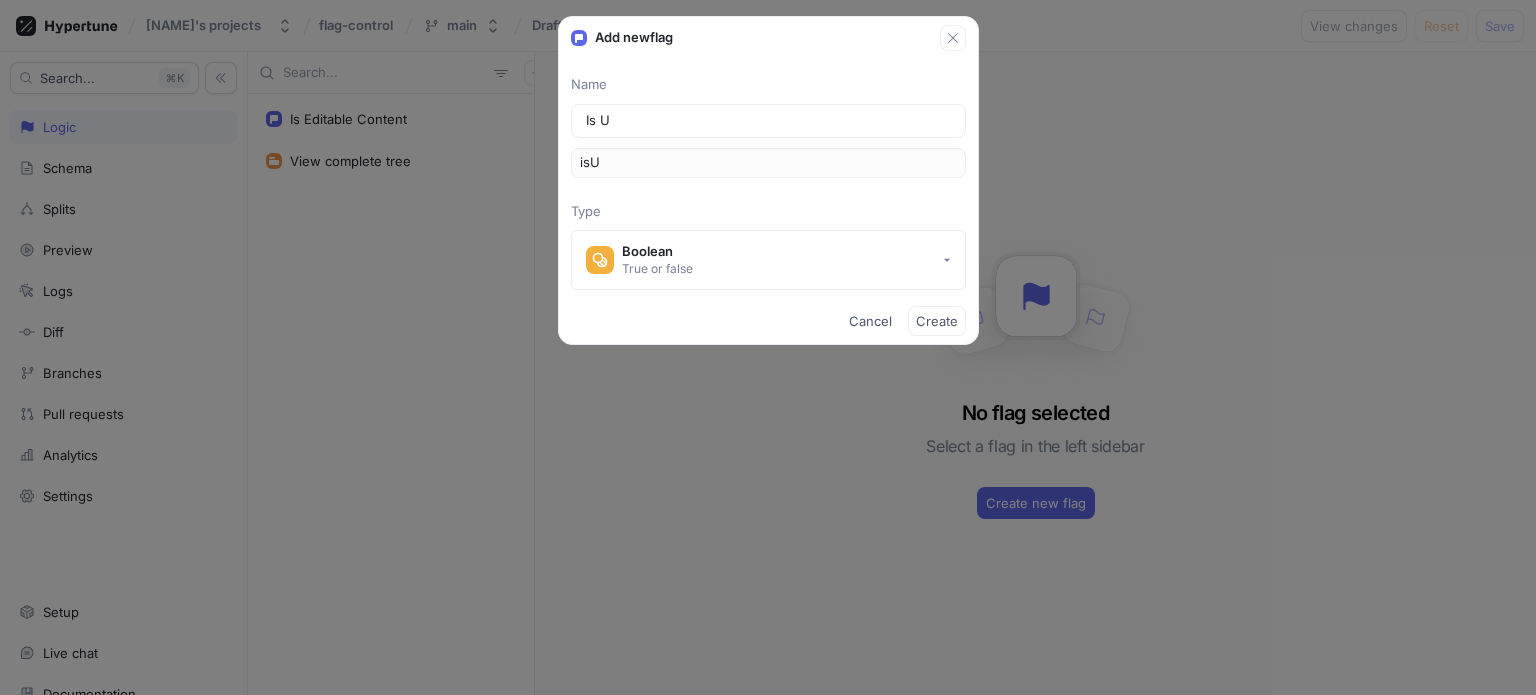 type on "Is Up" 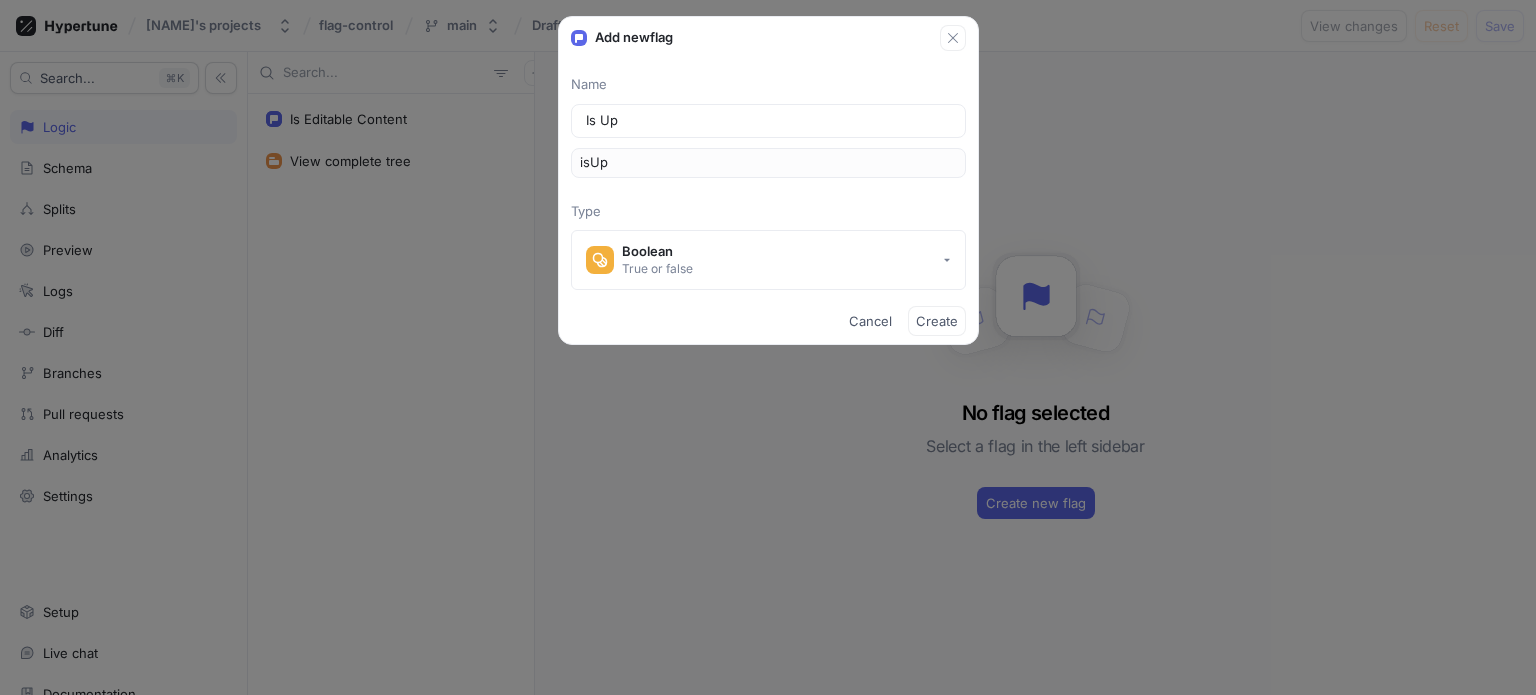 type on "Is Upd" 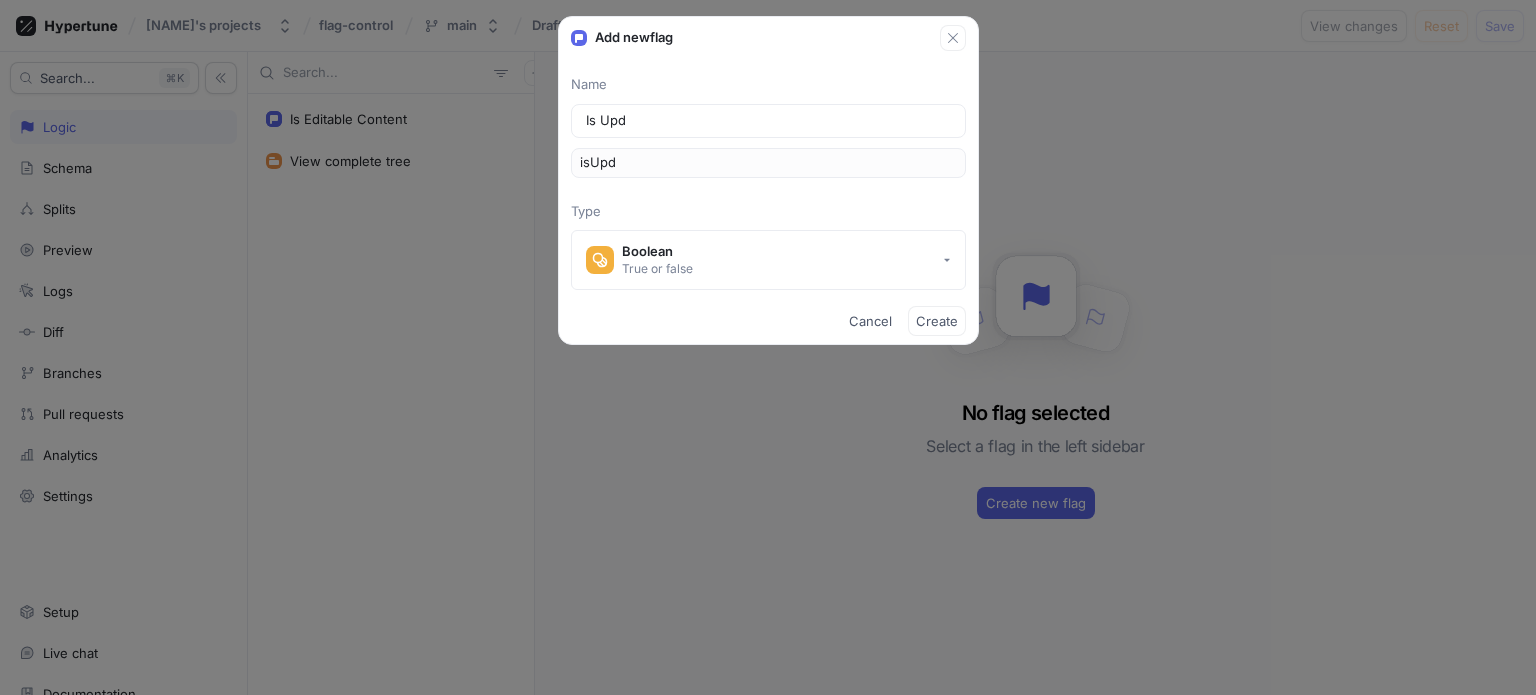 type on "Is Upda" 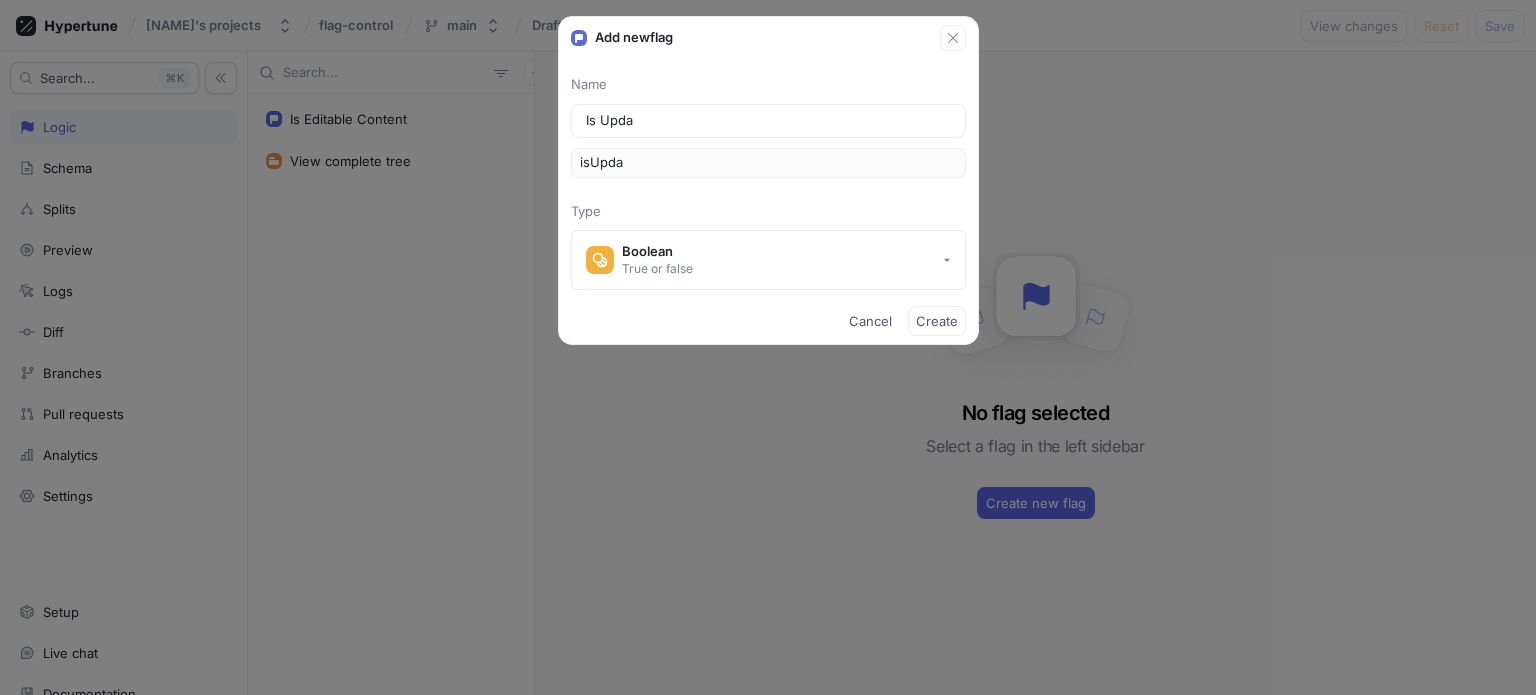 type on "Is Updat" 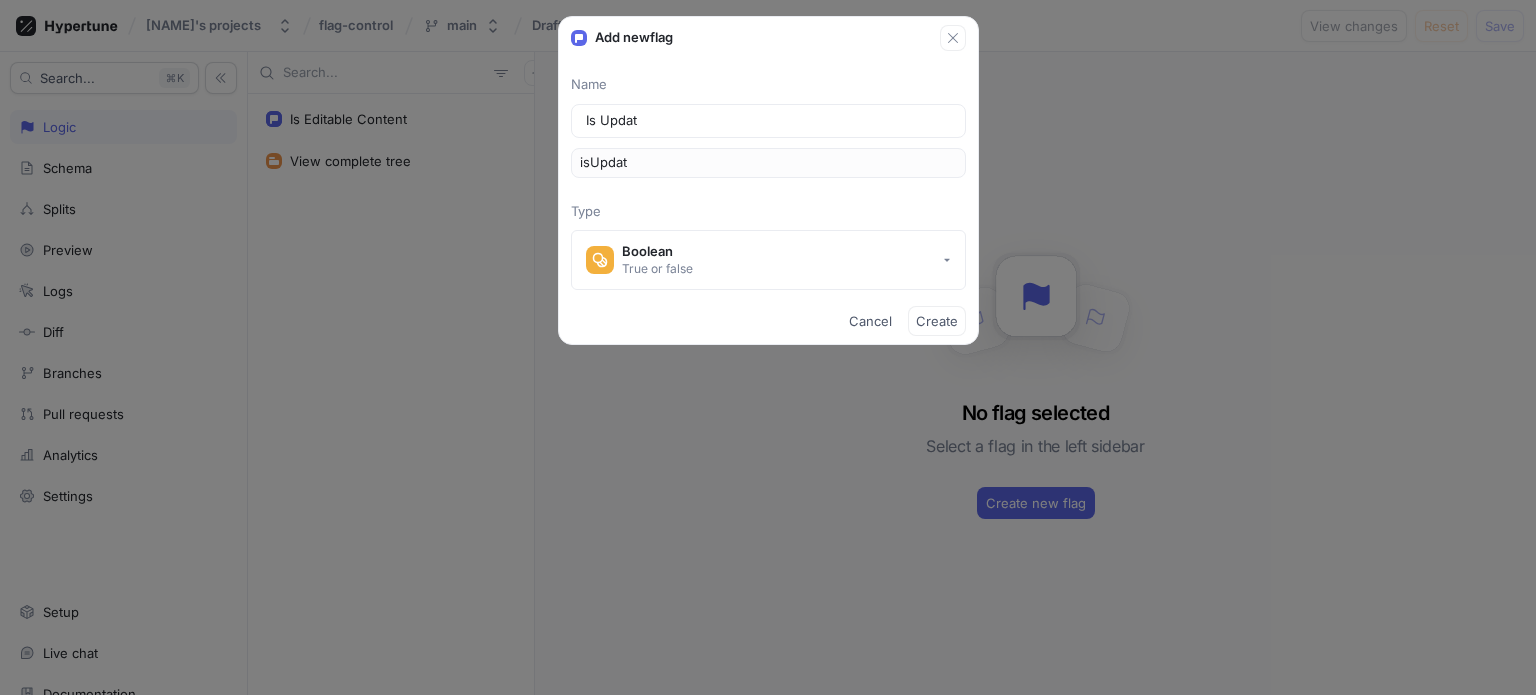 type on "Is Update" 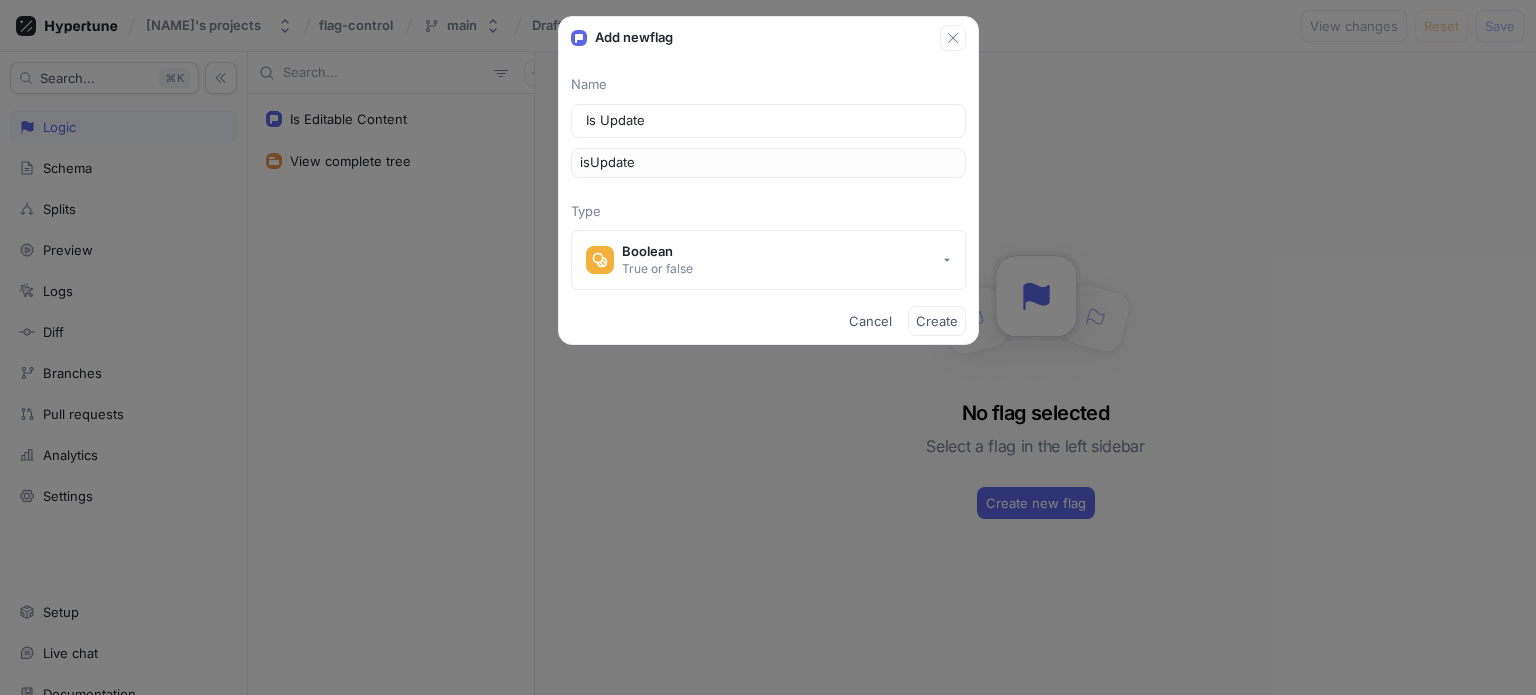 type on "Is Update N" 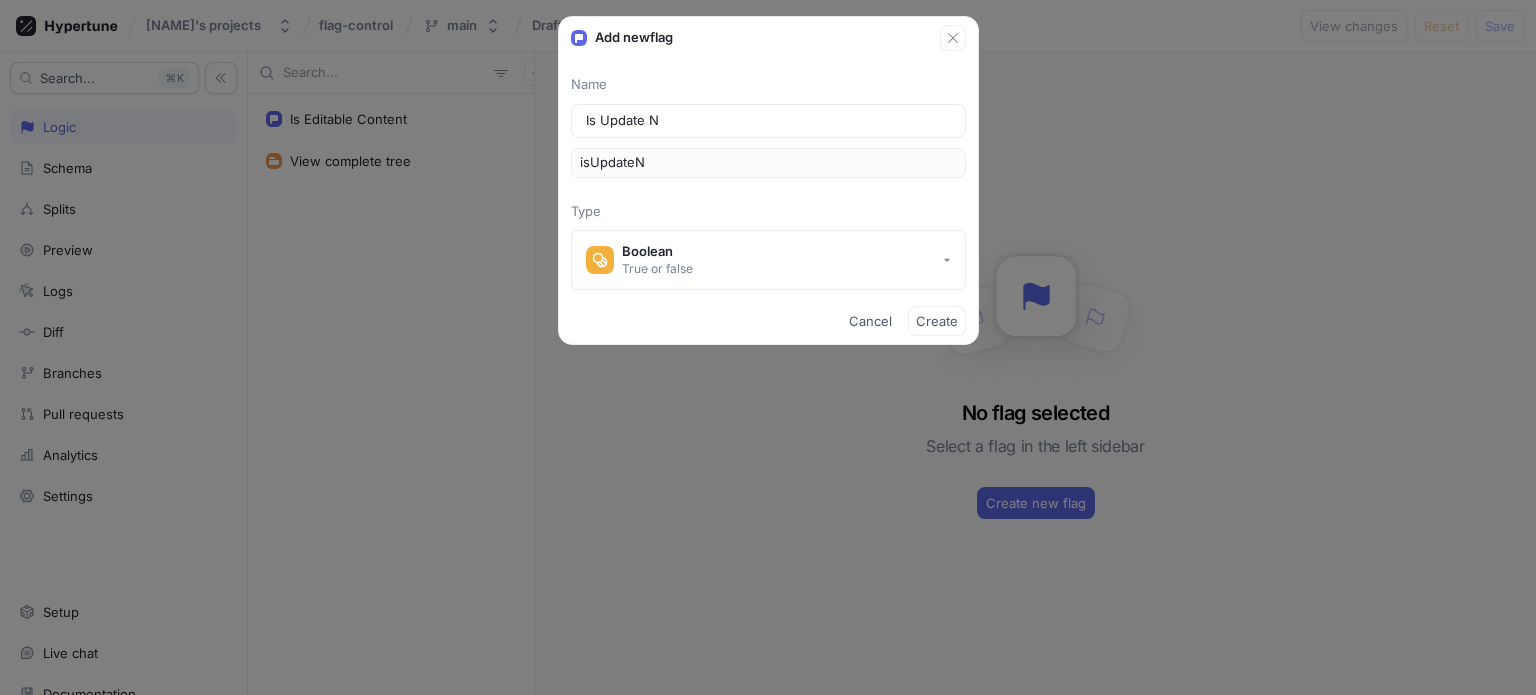 type on "Is Update" 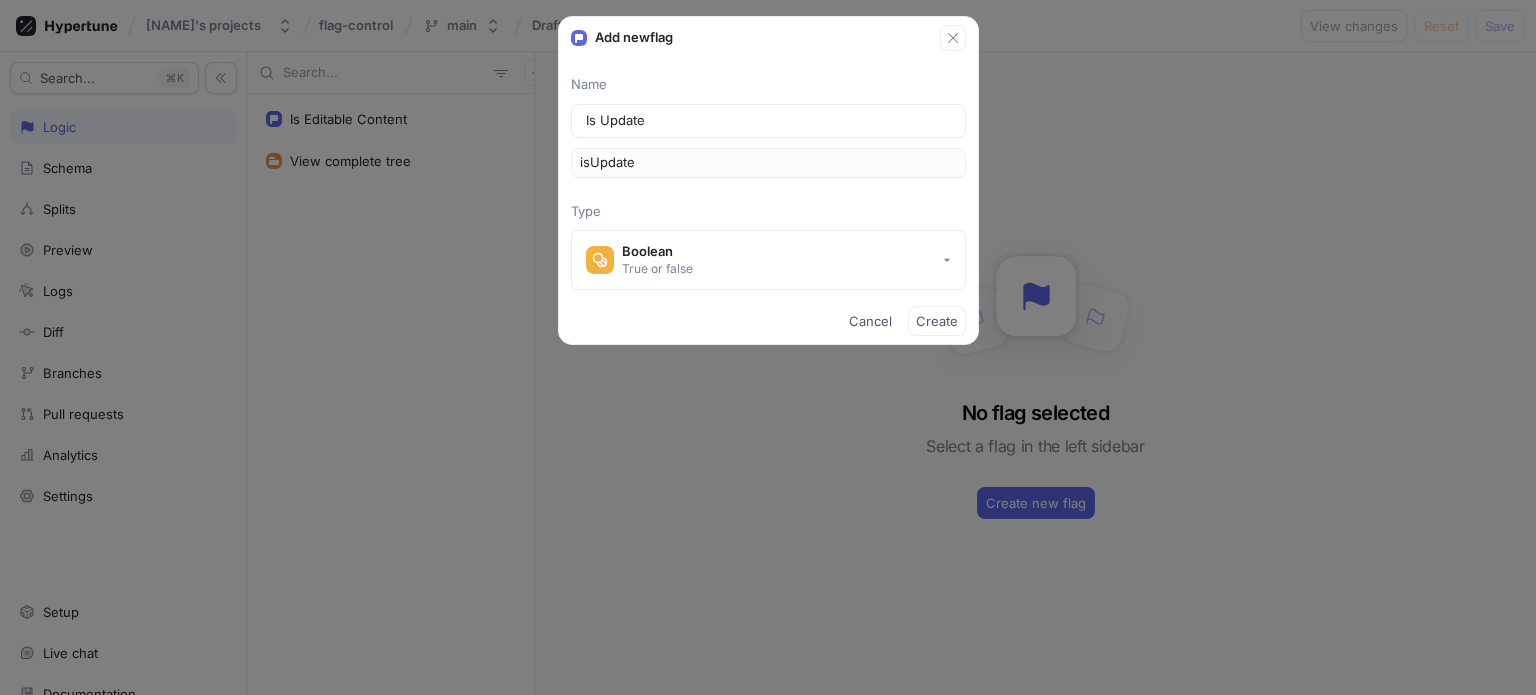 type on "Is Update W" 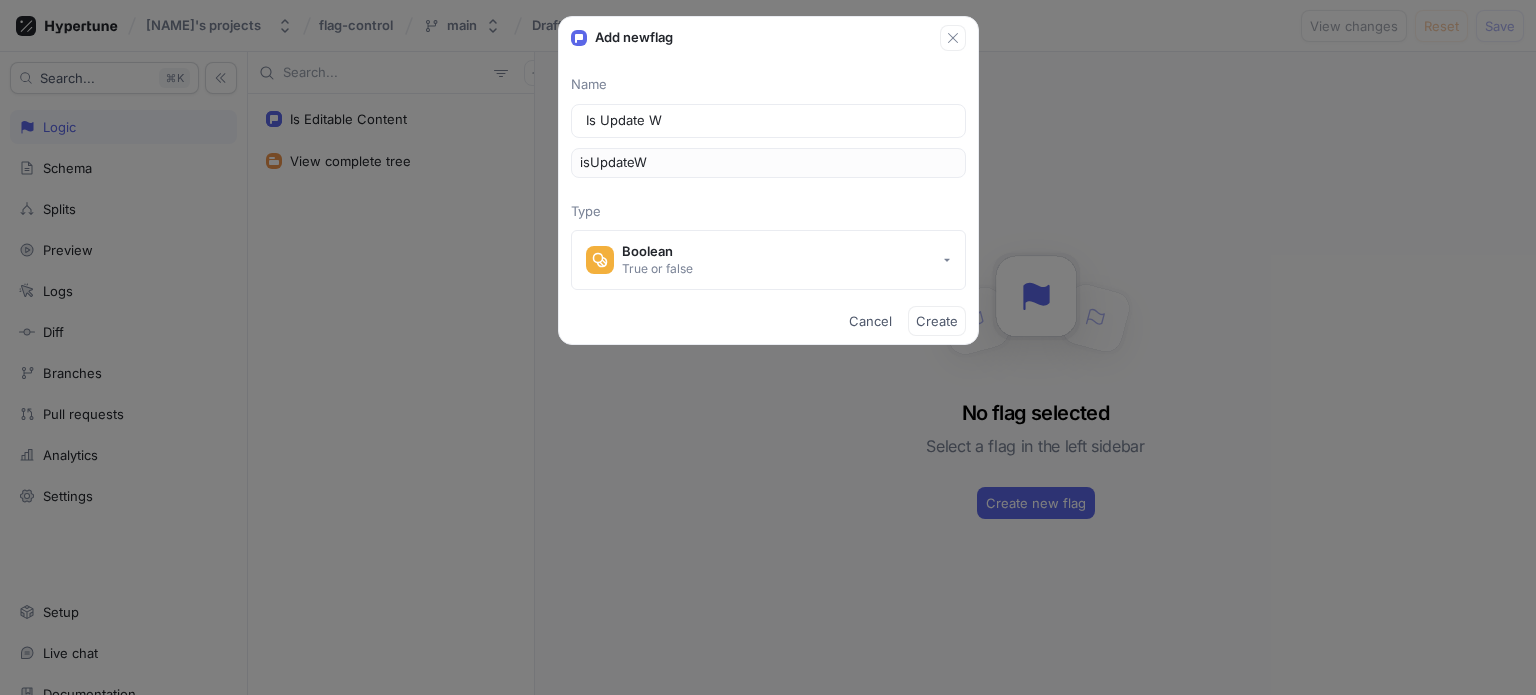 type on "Is Update We" 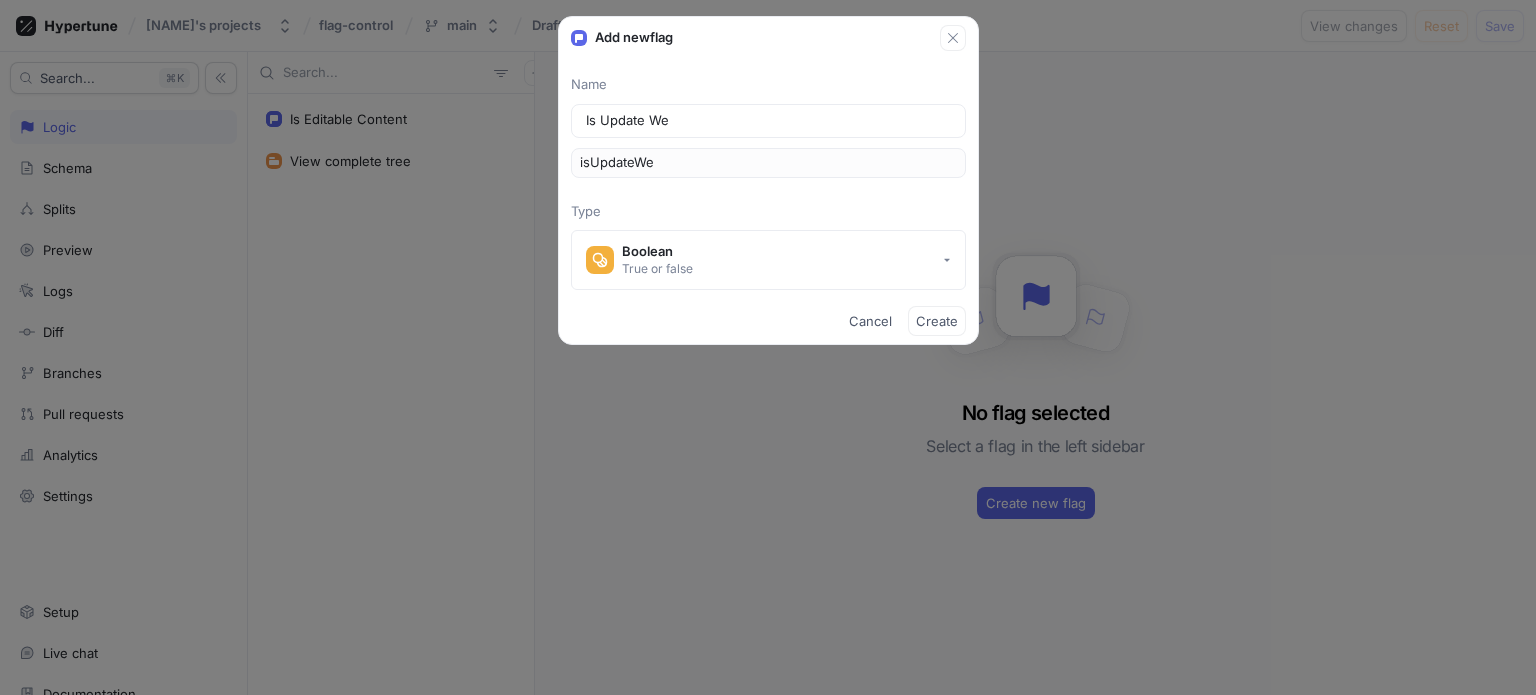 type on "Is Update Web" 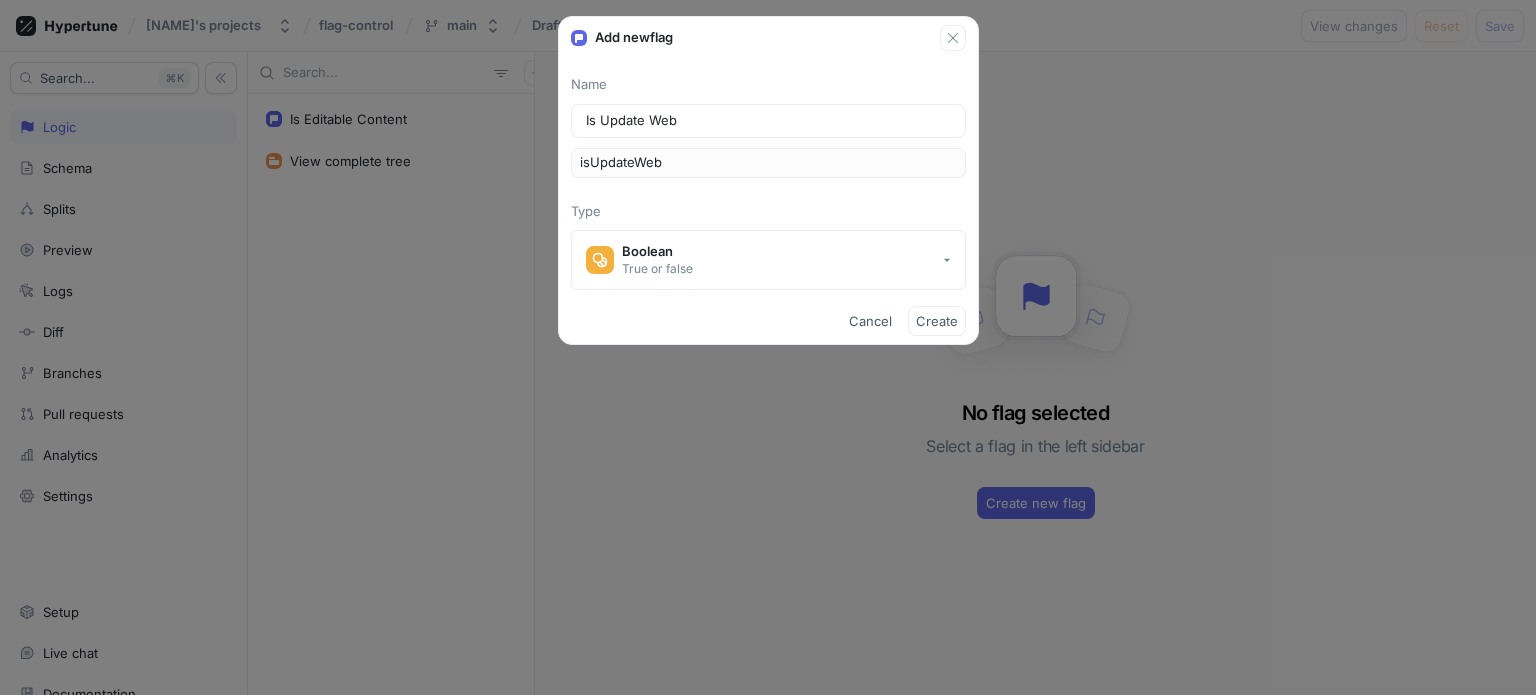 type on "Is Update Webh" 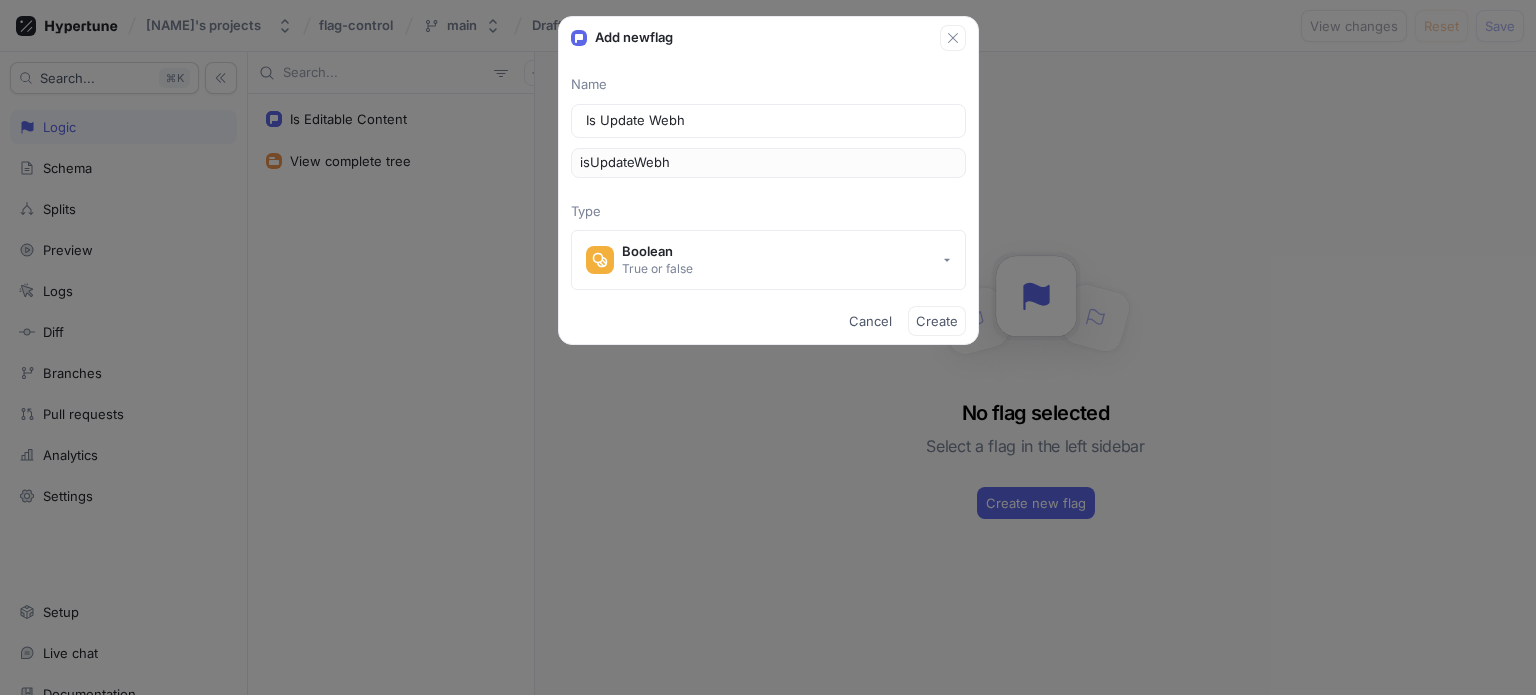 type on "Is Update Webho" 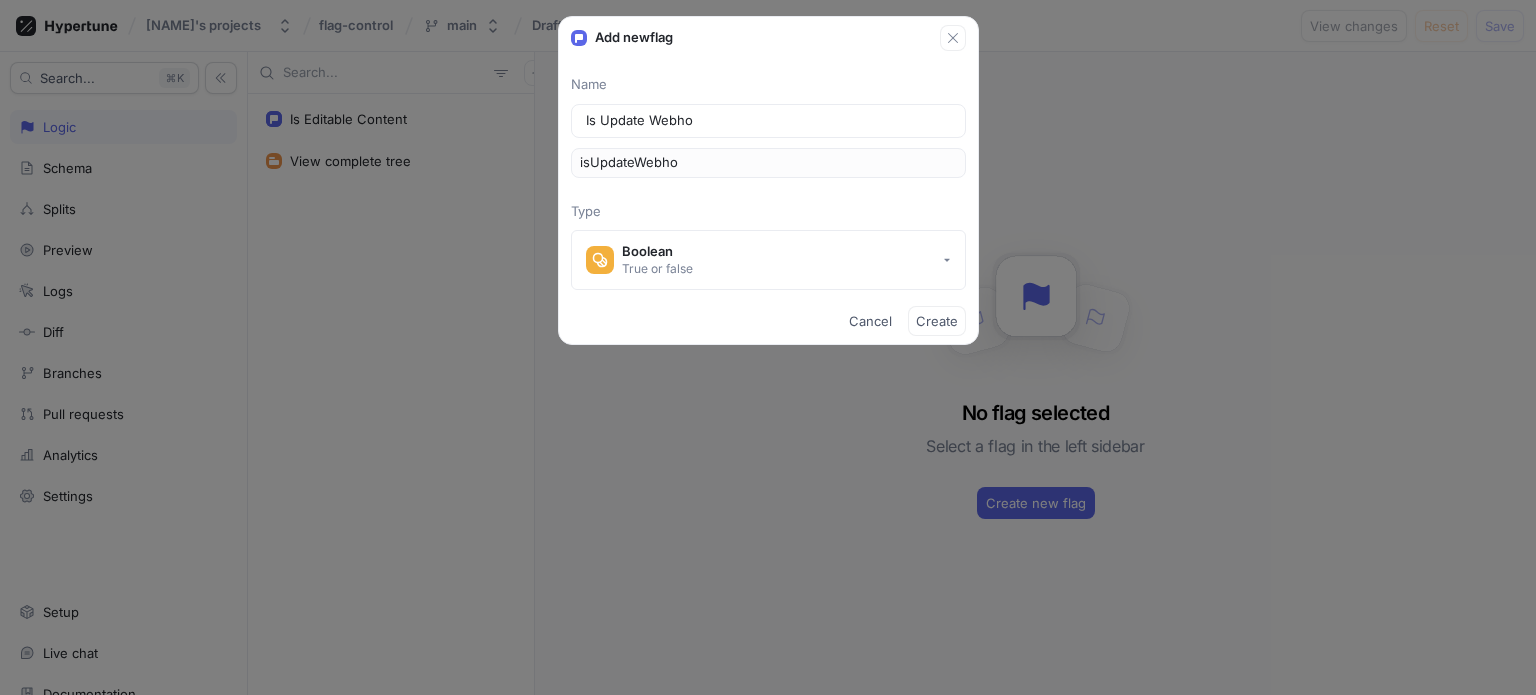 type on "Is Update Webhoo" 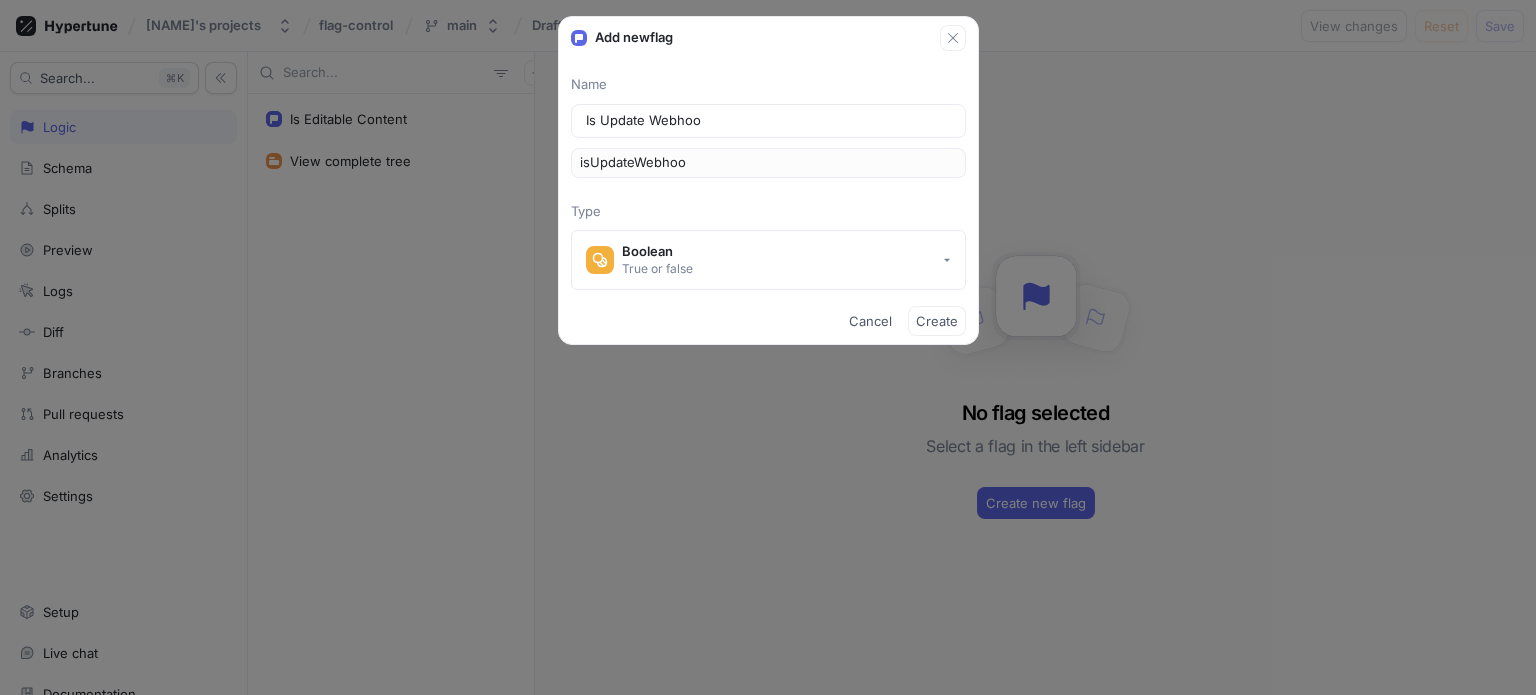 type on "Is Update Webhook" 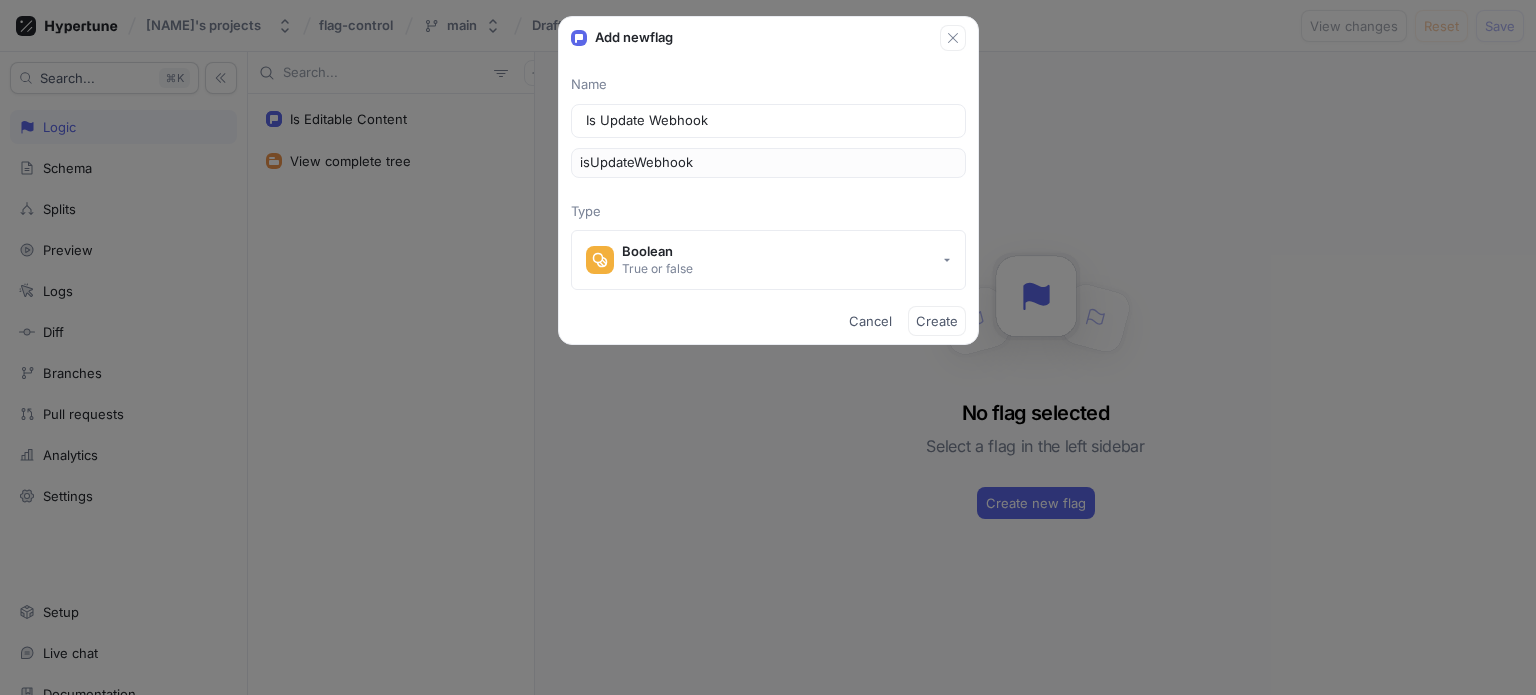 type on "Is Update Webhook N" 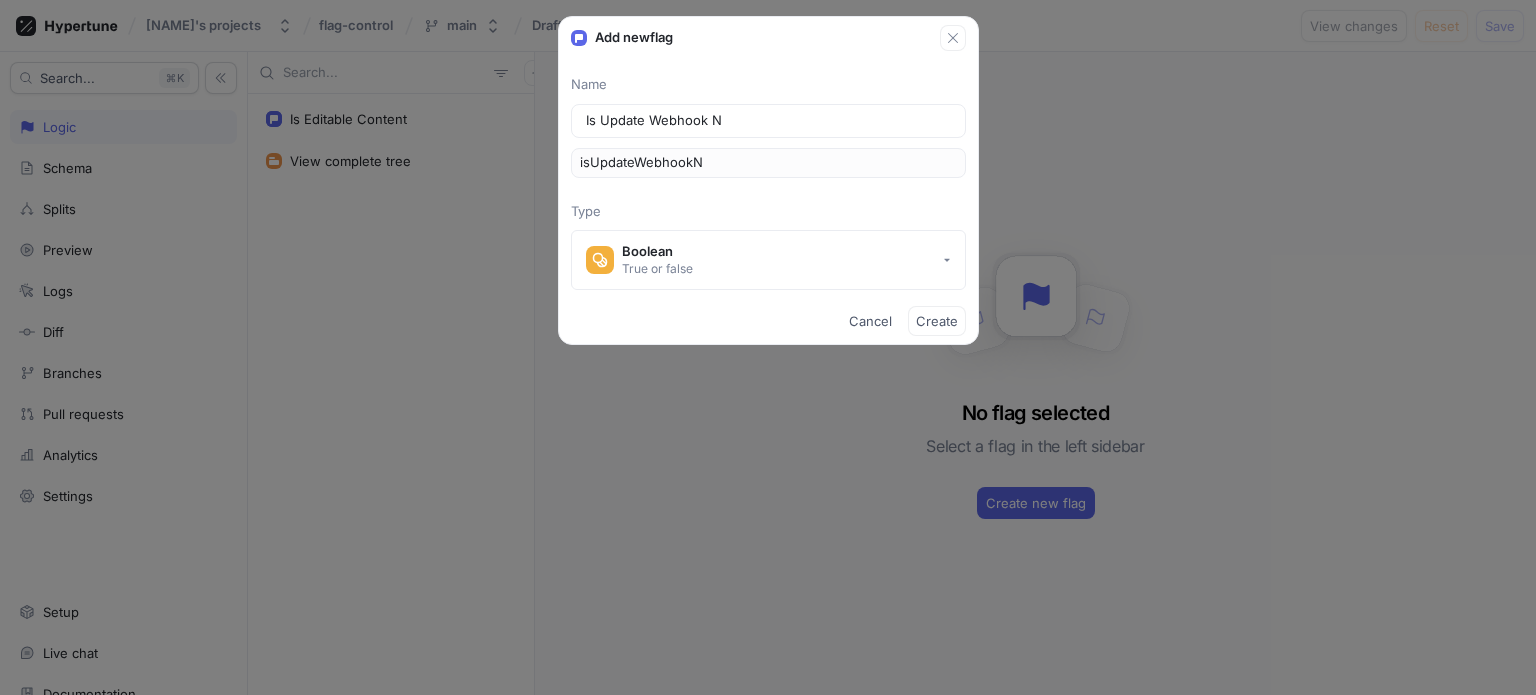 type on "Is Update Webhook No" 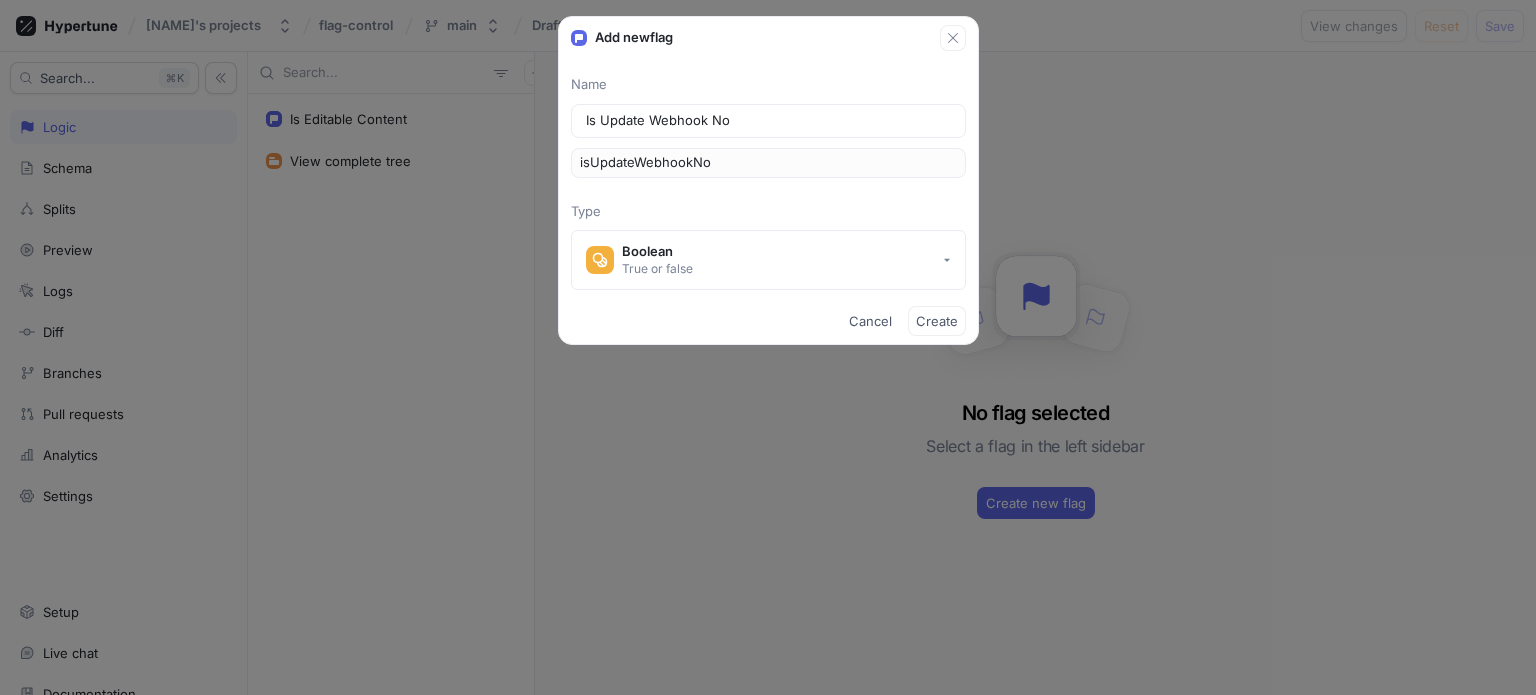 type on "Is Update Webhook Not" 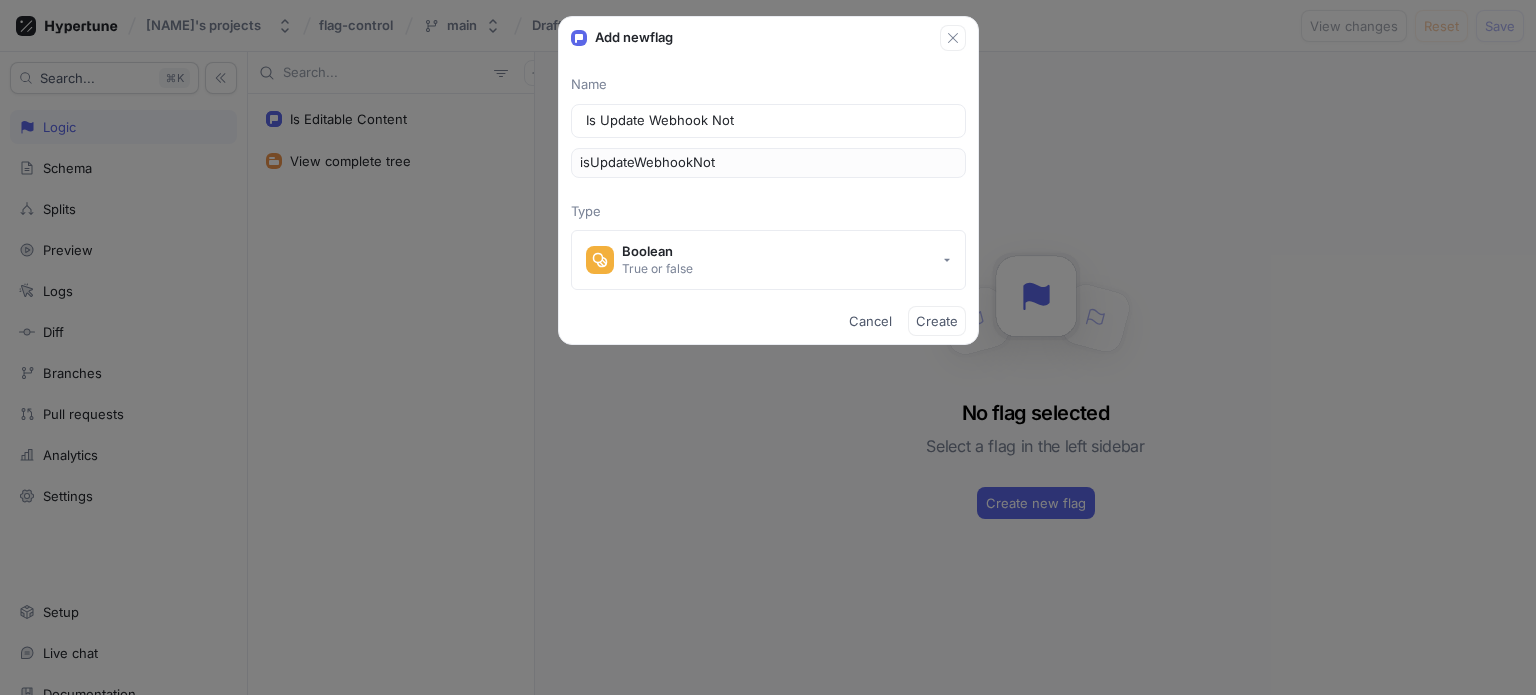 type on "Is Update Webhook Noti" 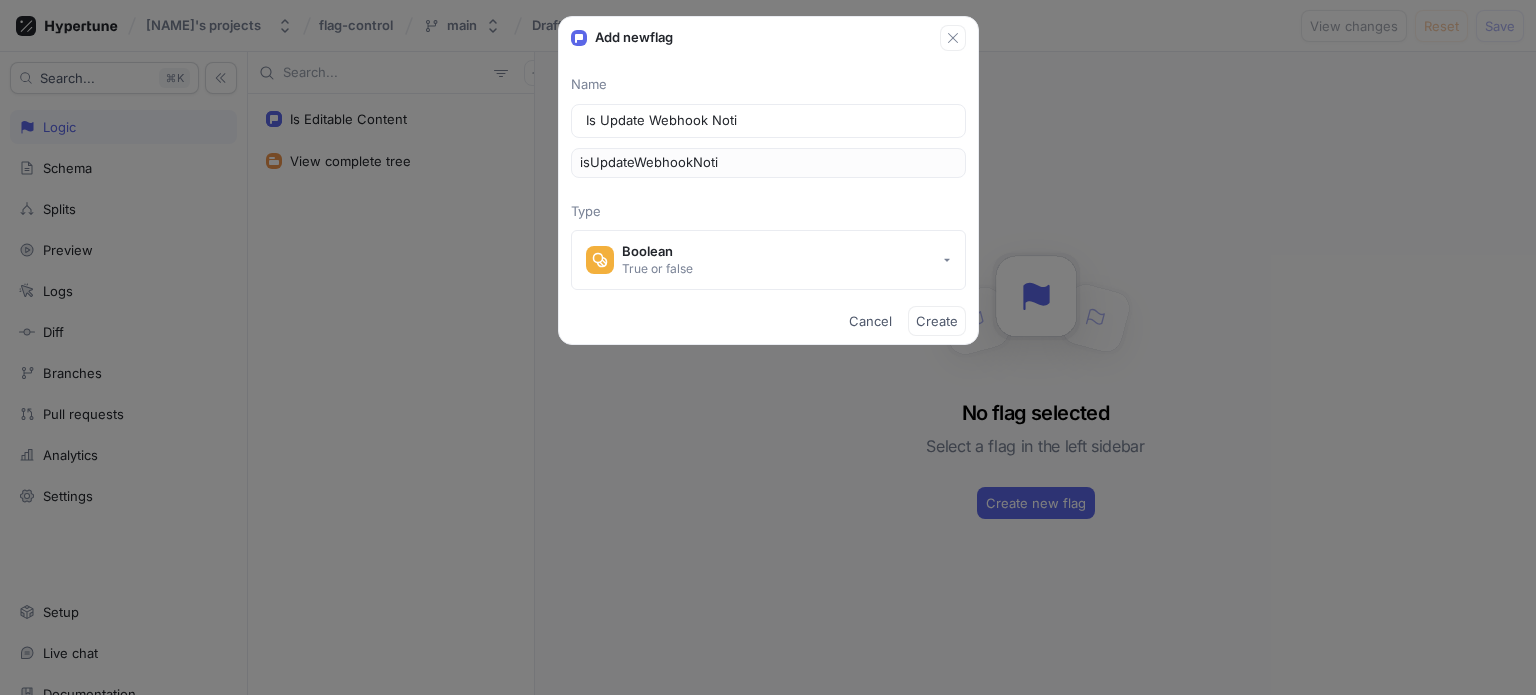type on "Is Update Webhook Notif" 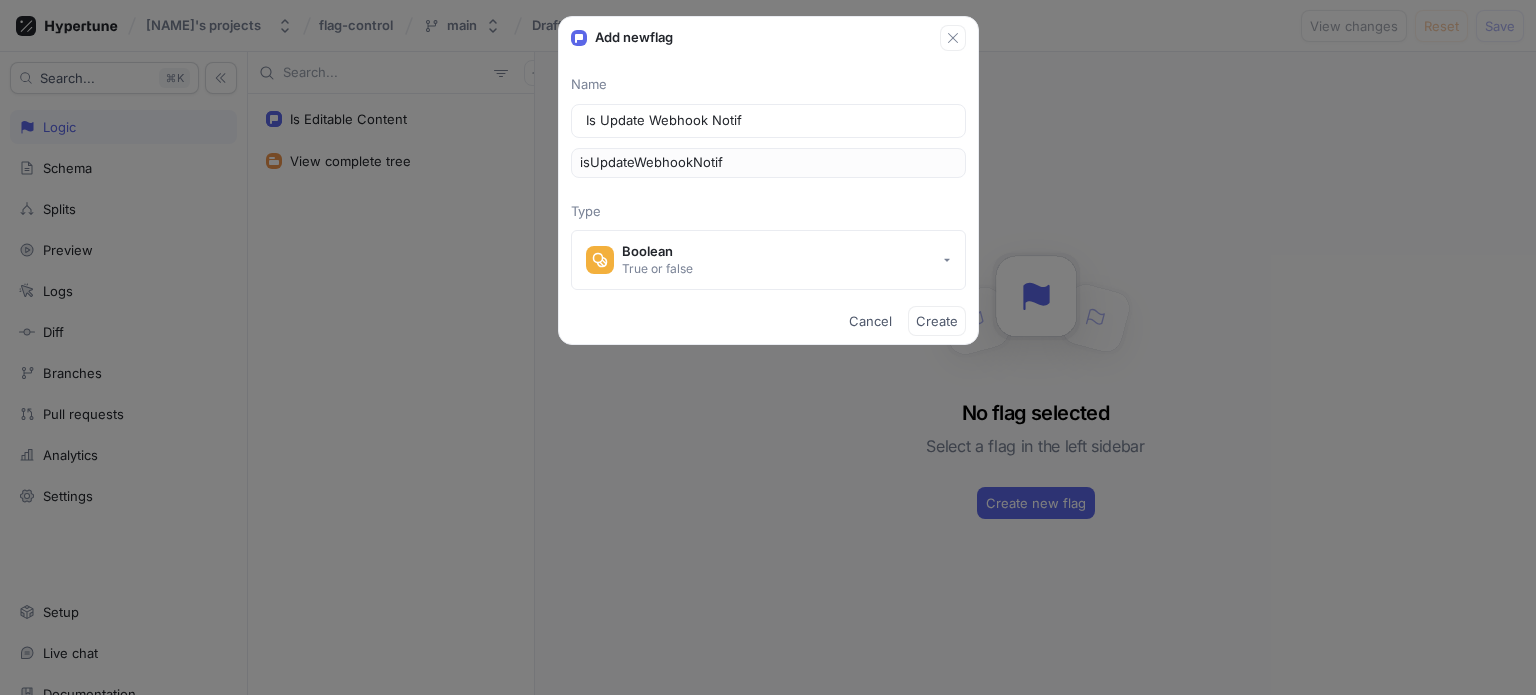type on "Is Update Webhook Notifi" 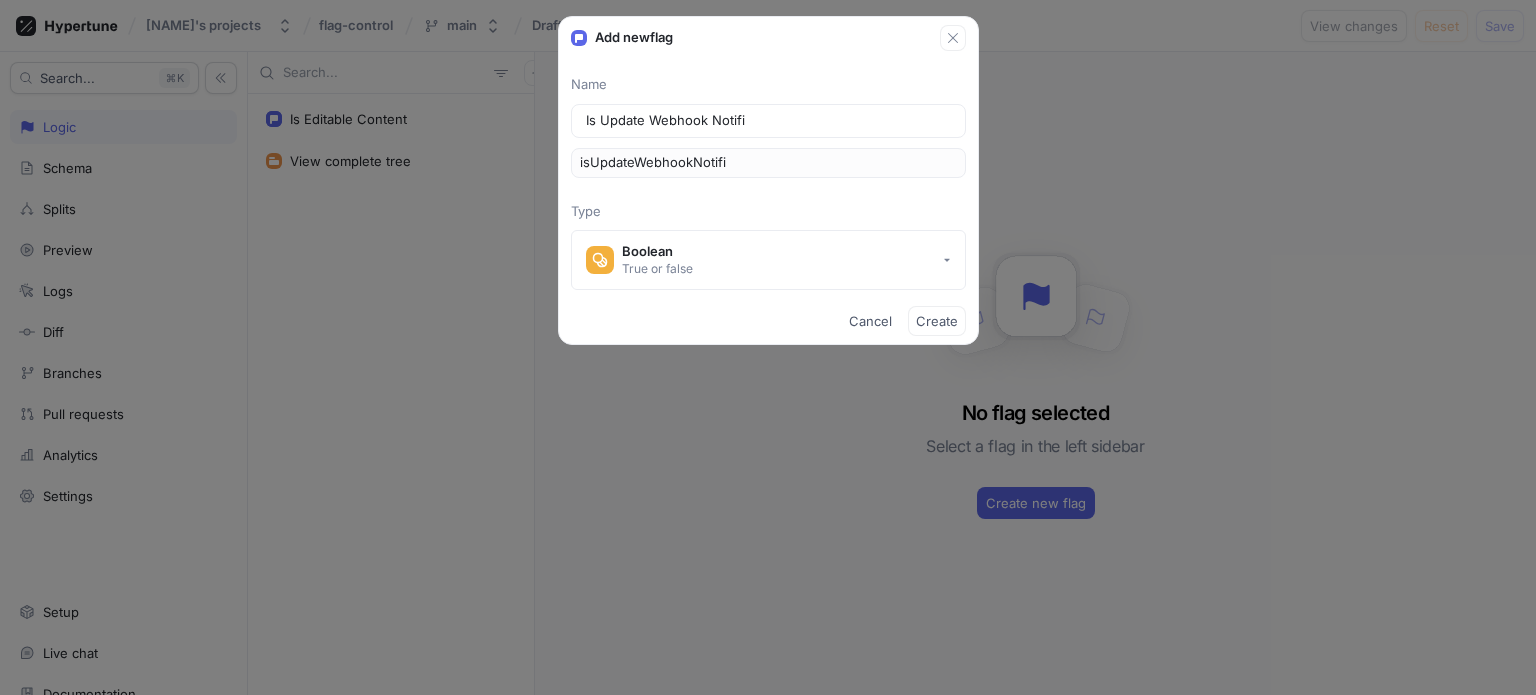 type on "Is Update Webhook Notific" 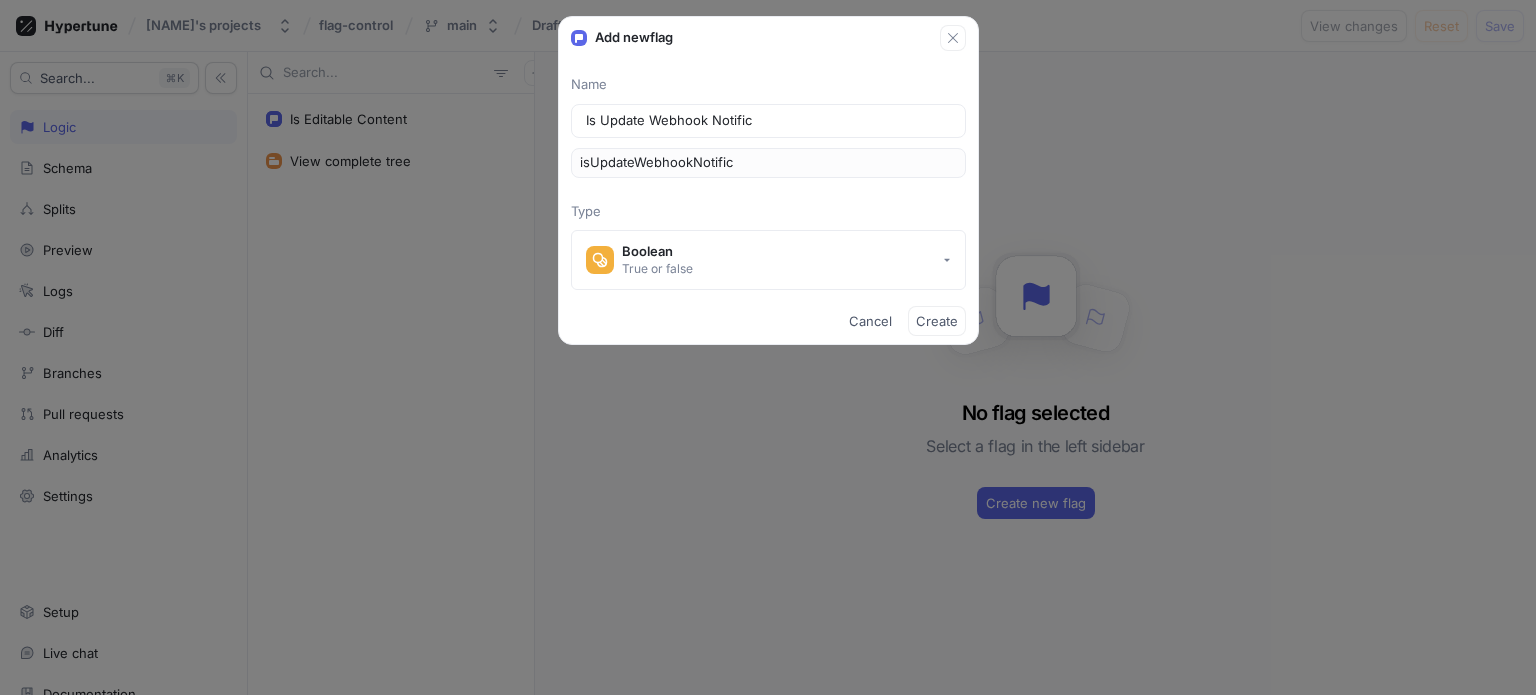 type on "Is Update Webhook Notifica" 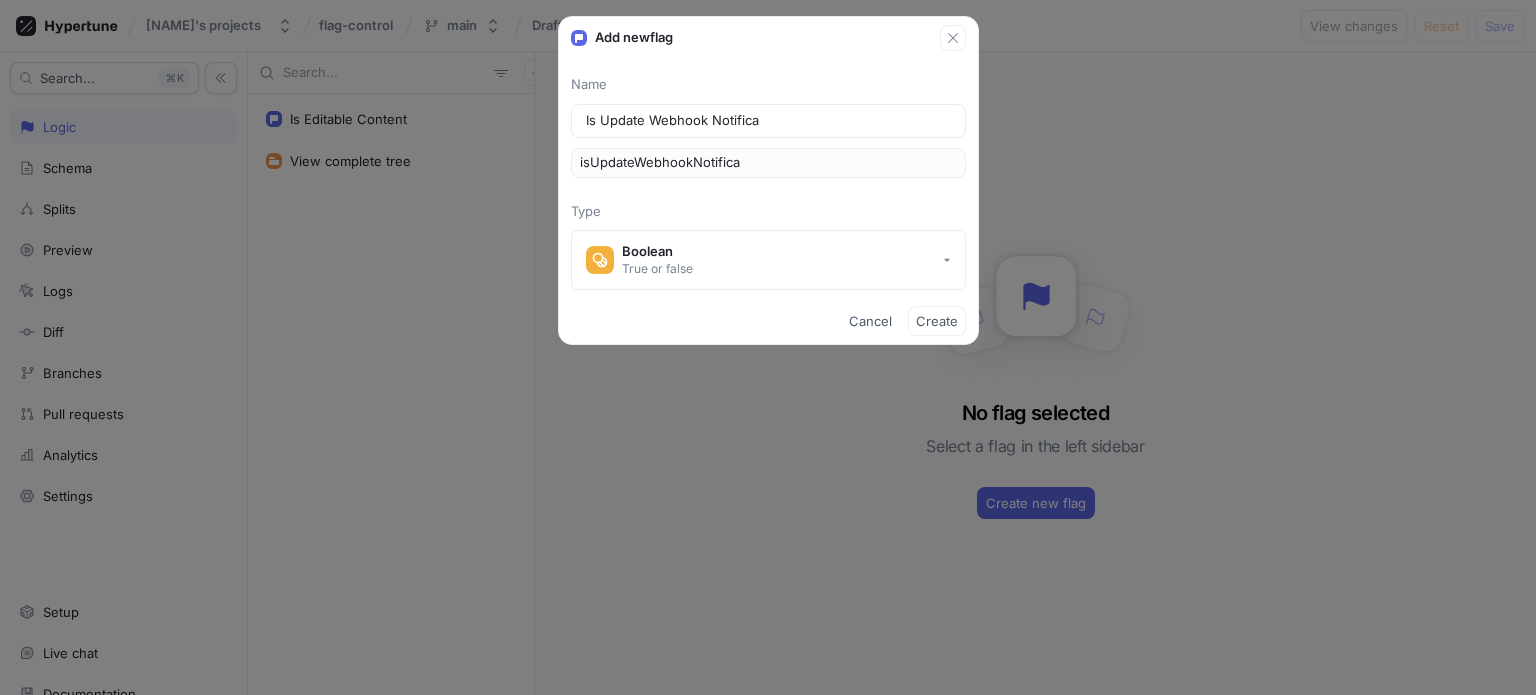 type on "Is Update Webhook Notificat" 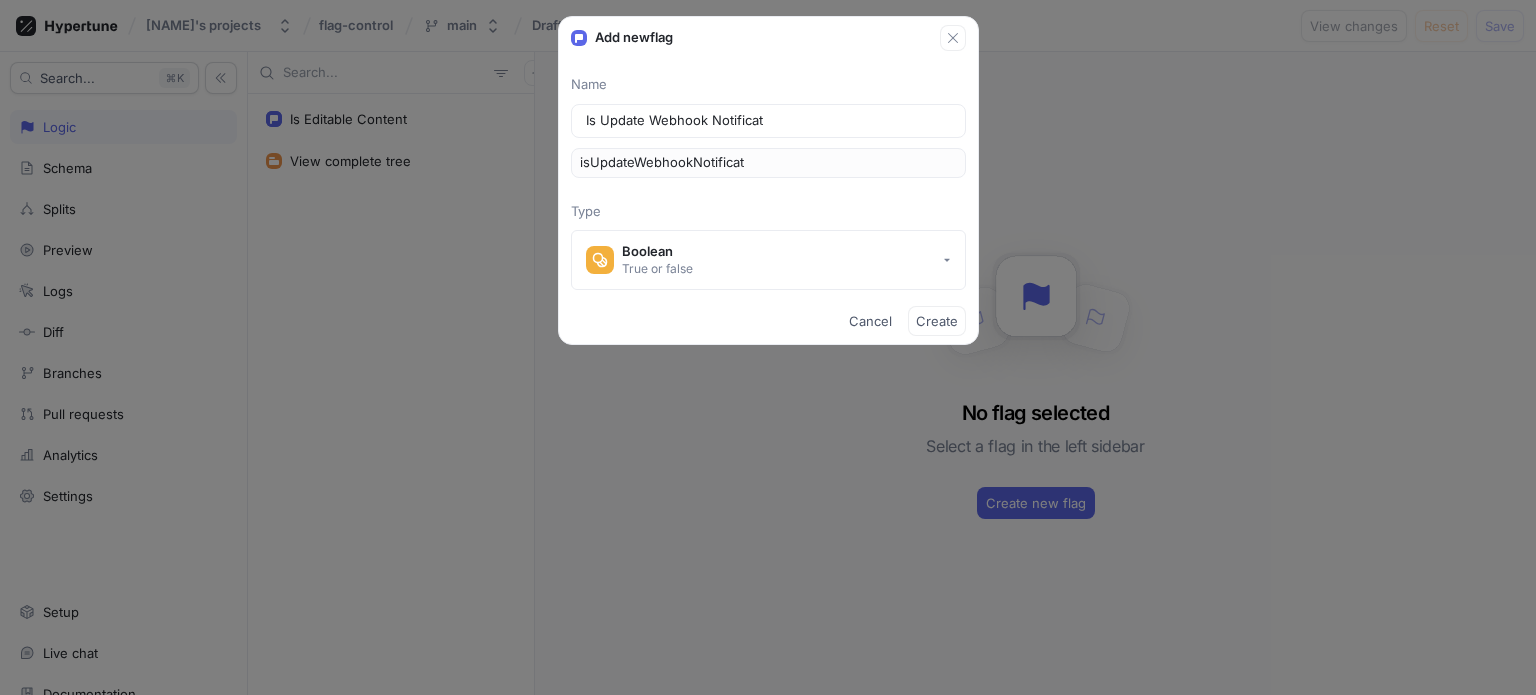 type on "Is Update Webhook Notificati" 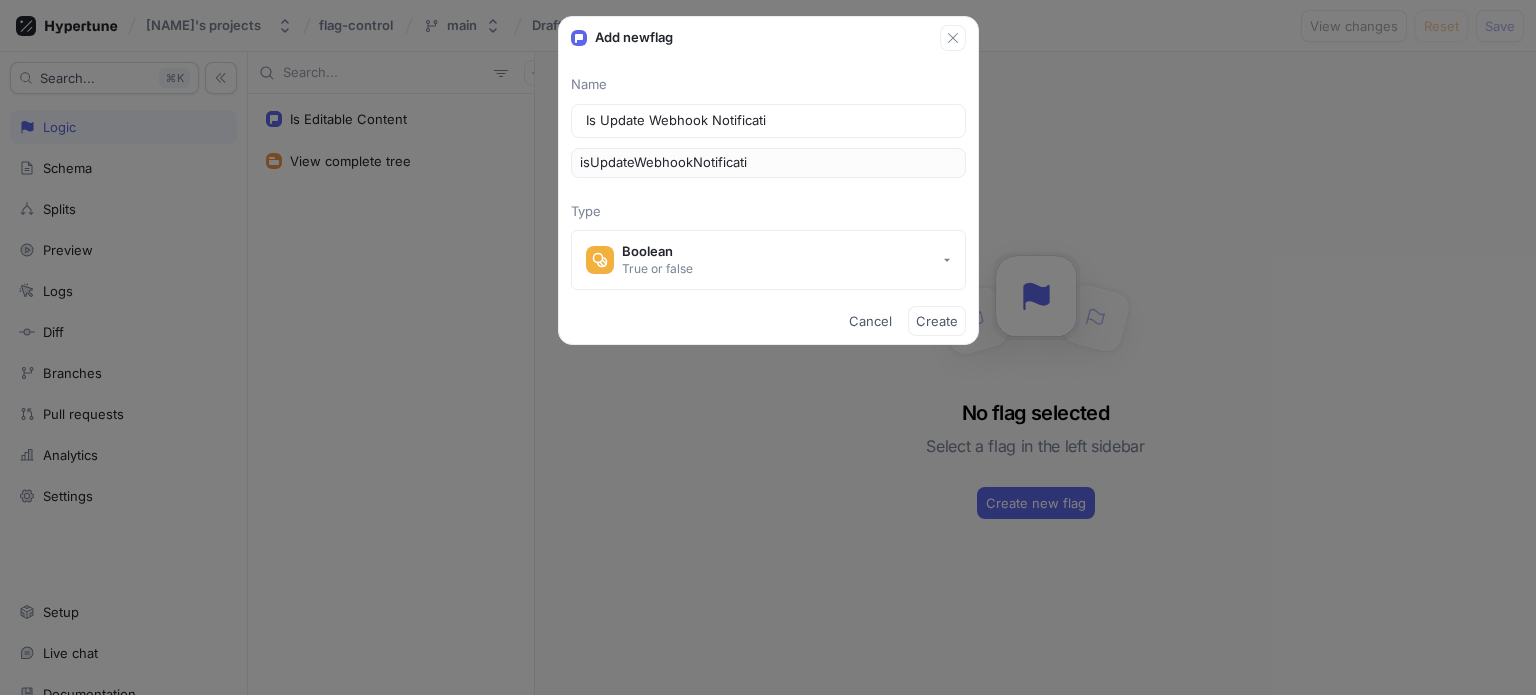 type on "Is Update Webhook Notificatio" 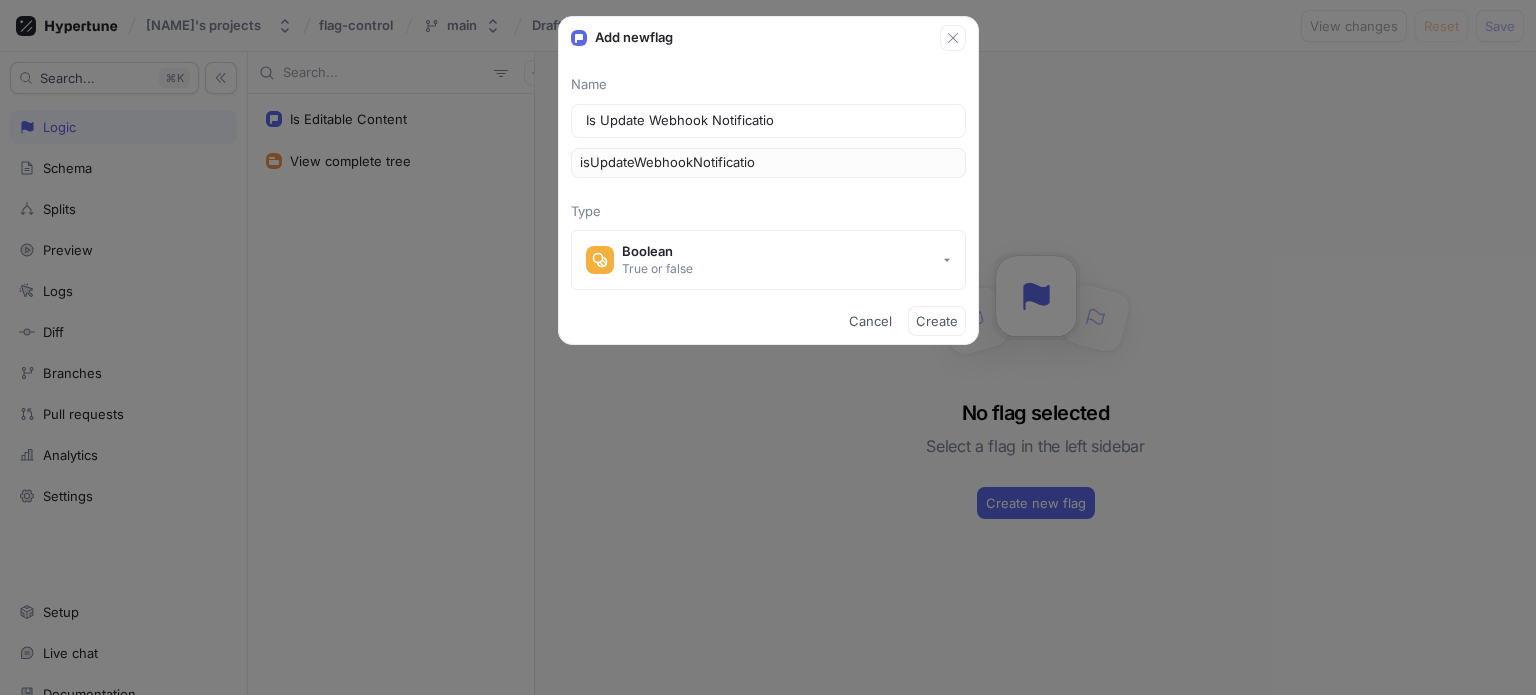 type on "Is Update Webhook Notification" 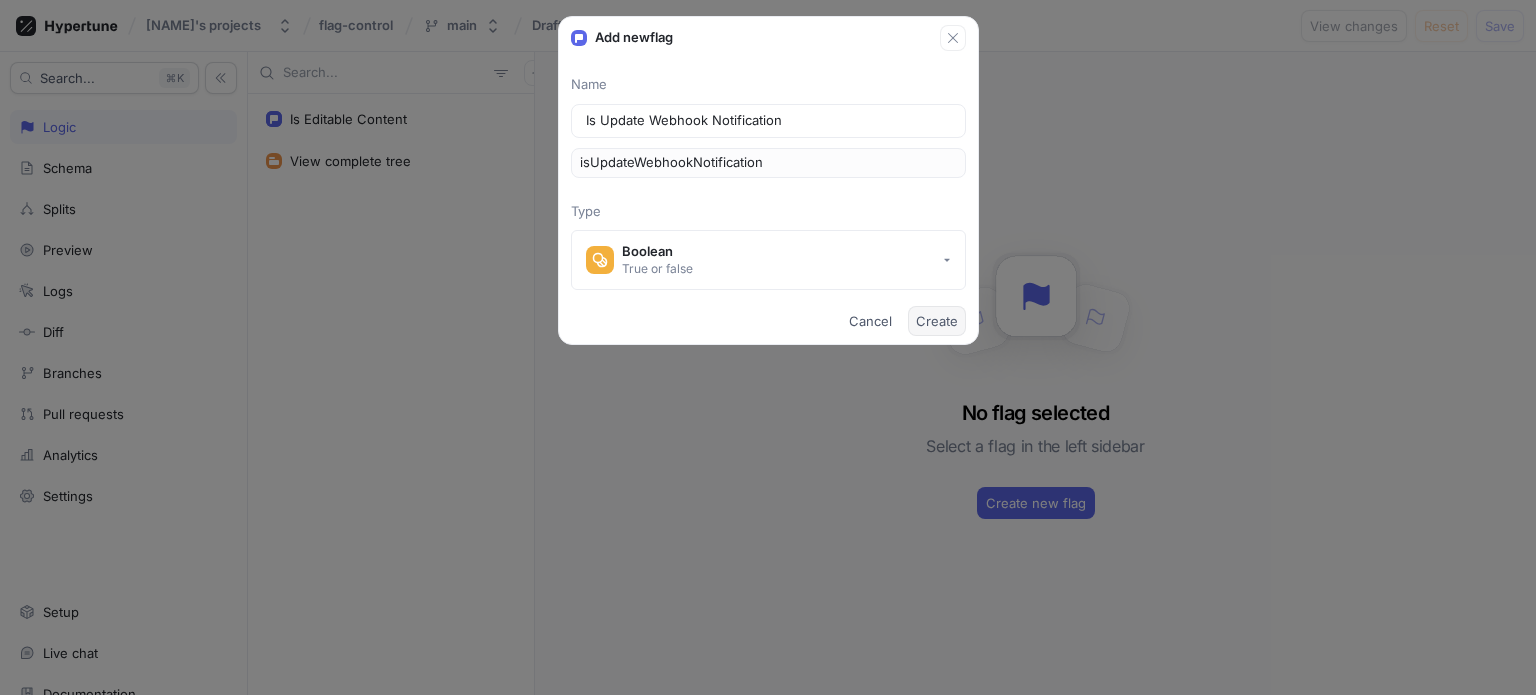 type on "Is Update Webhook Notification" 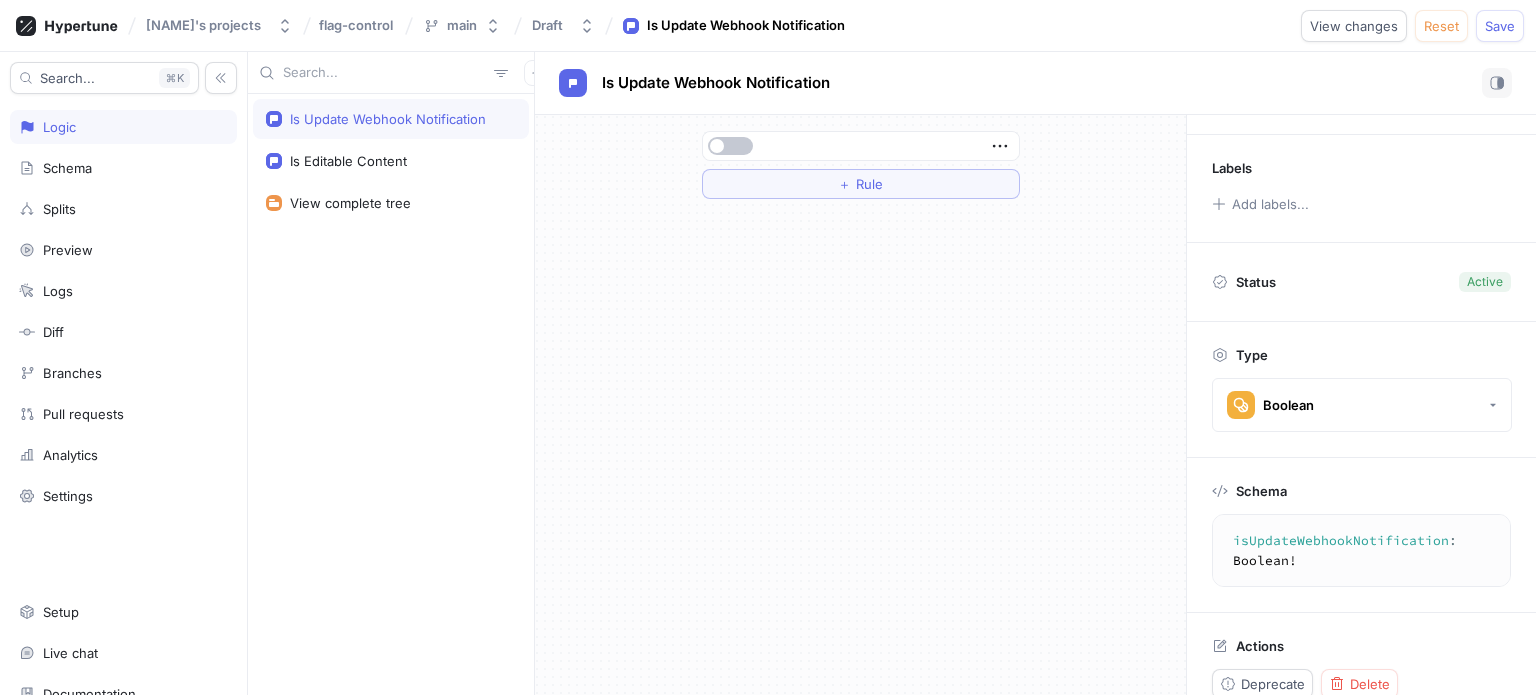 scroll, scrollTop: 118, scrollLeft: 0, axis: vertical 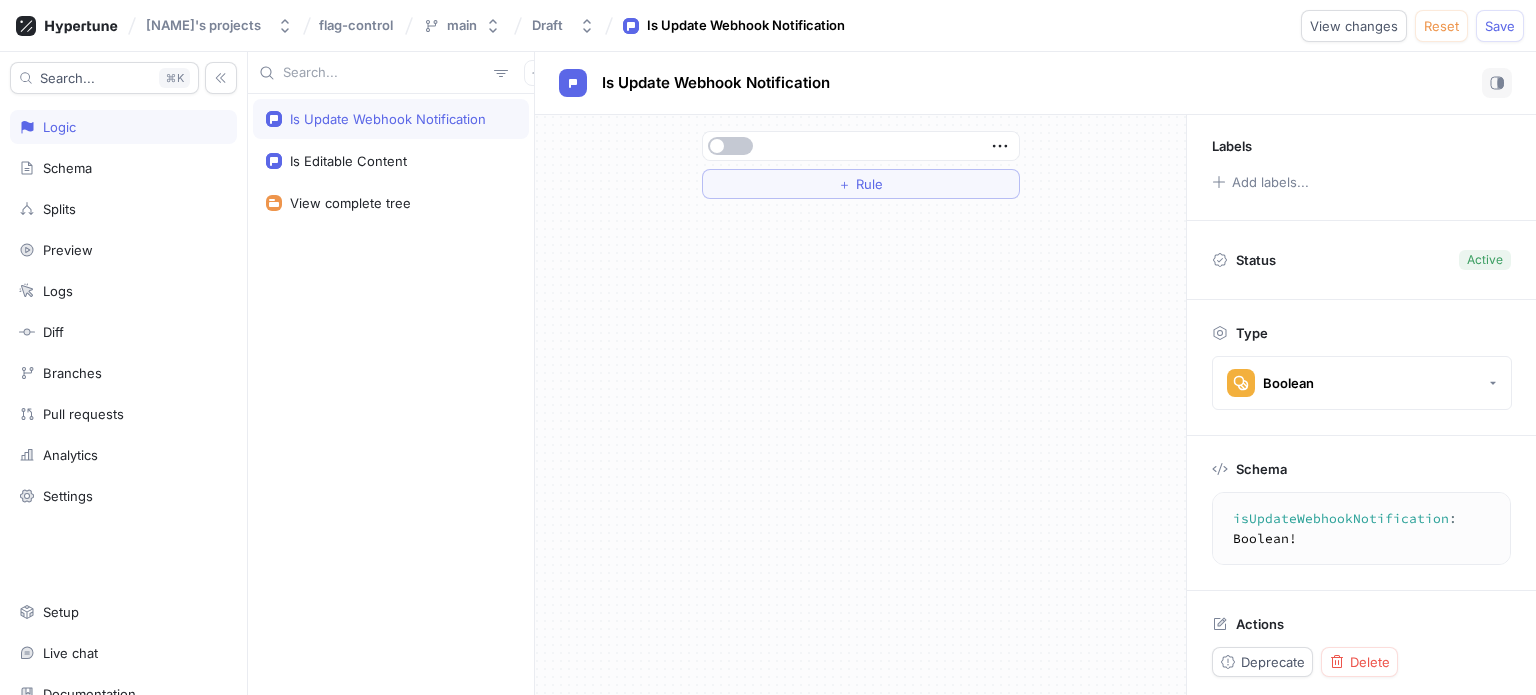 click on "＋ Rule" at bounding box center [860, 405] 